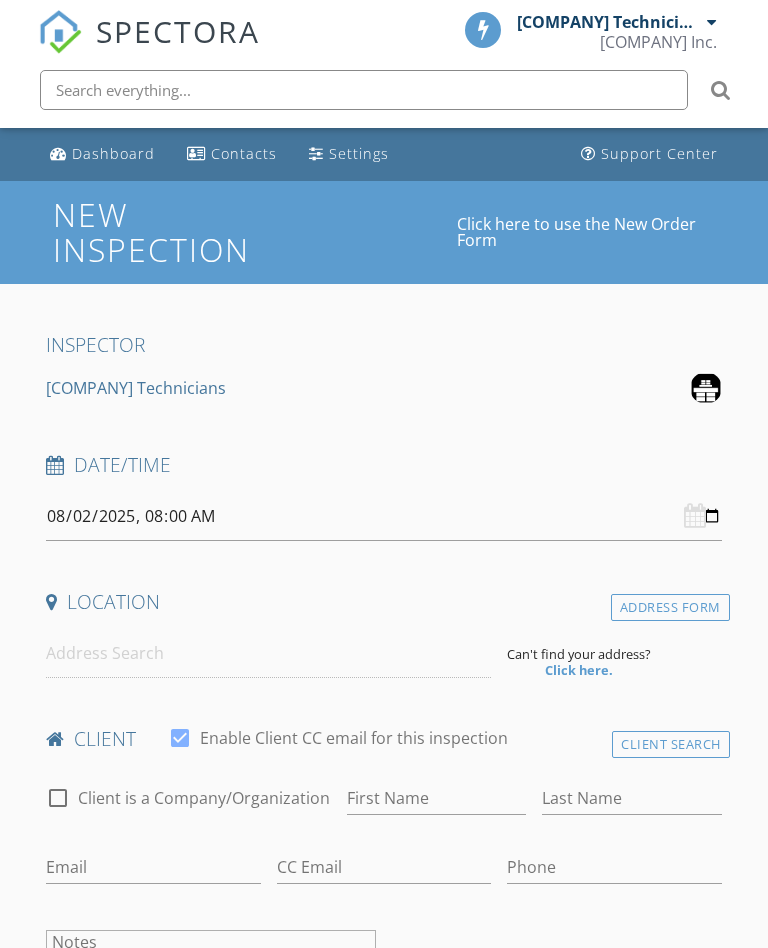 scroll, scrollTop: 0, scrollLeft: 0, axis: both 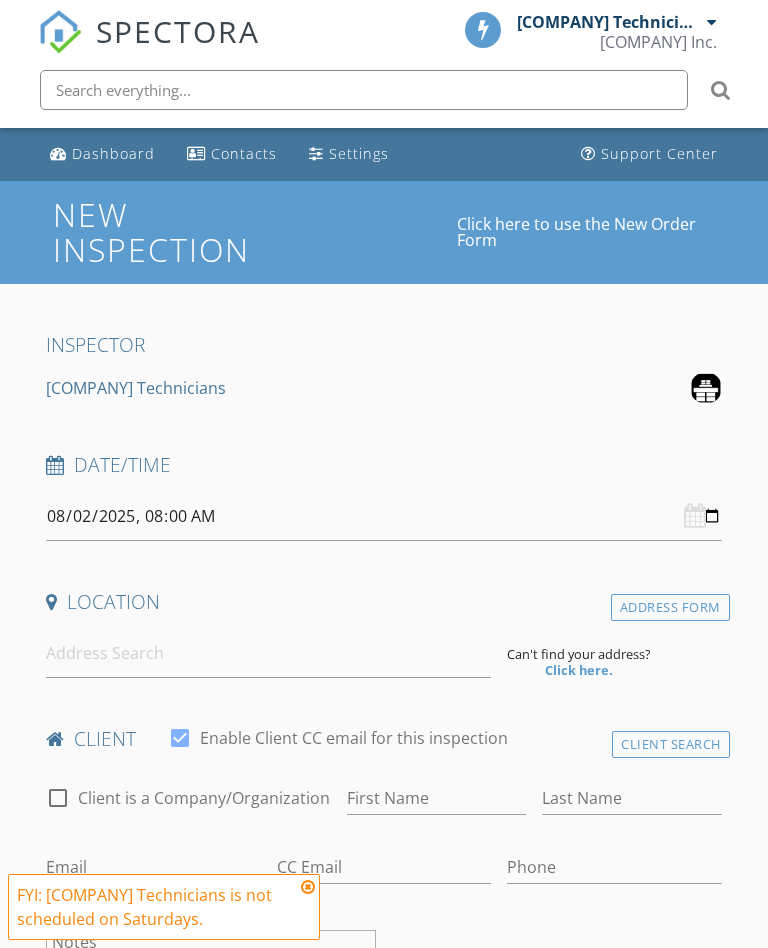 click on "SPECTORA" at bounding box center [178, 31] 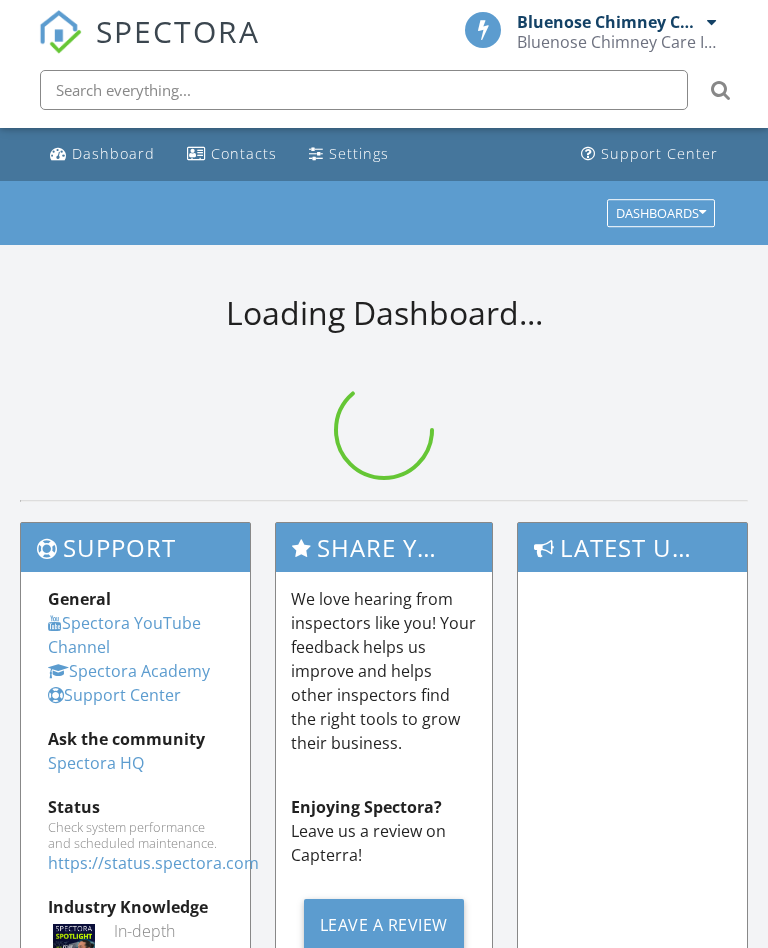 scroll, scrollTop: 0, scrollLeft: 0, axis: both 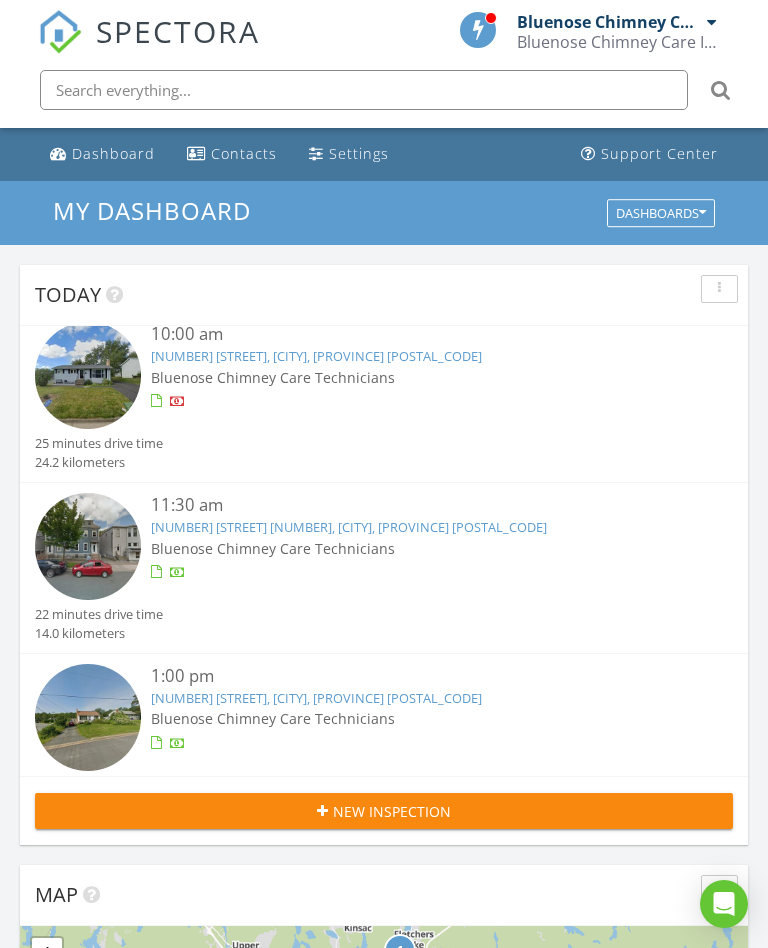 click on "5389 Victoria Rd 303, Halifax, NS B3H 1J6" at bounding box center [349, 527] 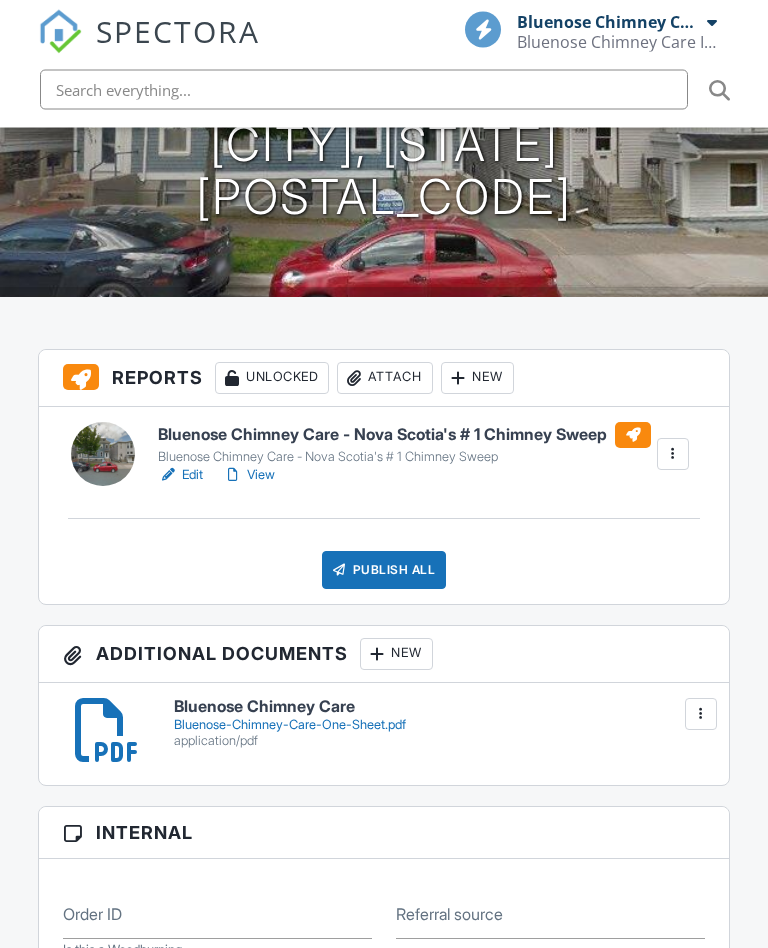 scroll, scrollTop: 328, scrollLeft: 0, axis: vertical 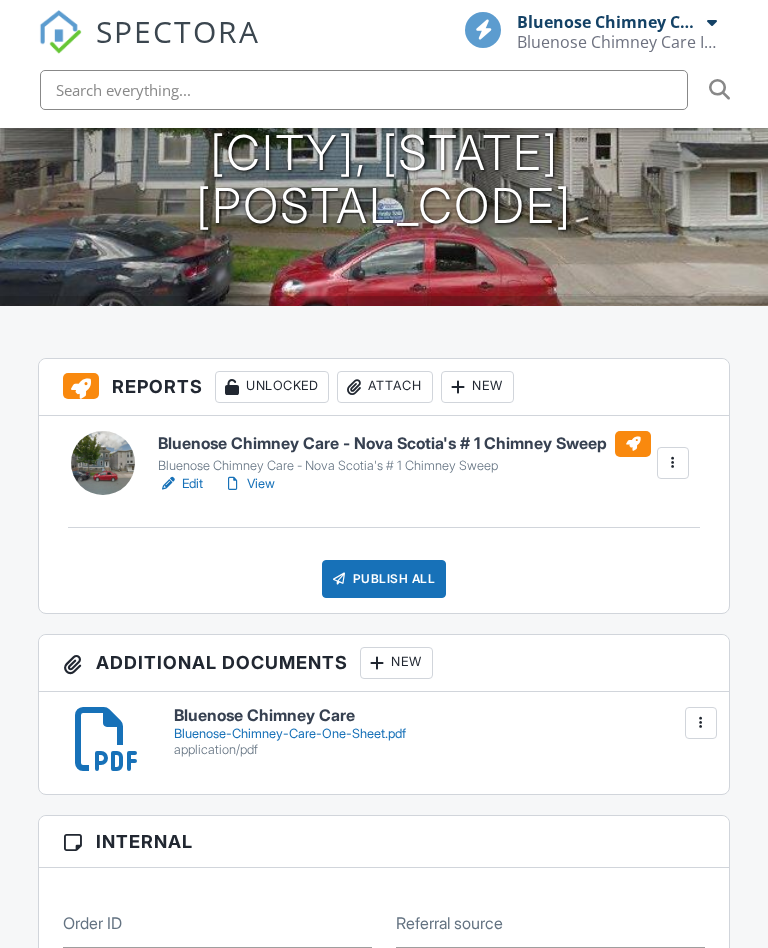 click on "Attach" at bounding box center [385, 387] 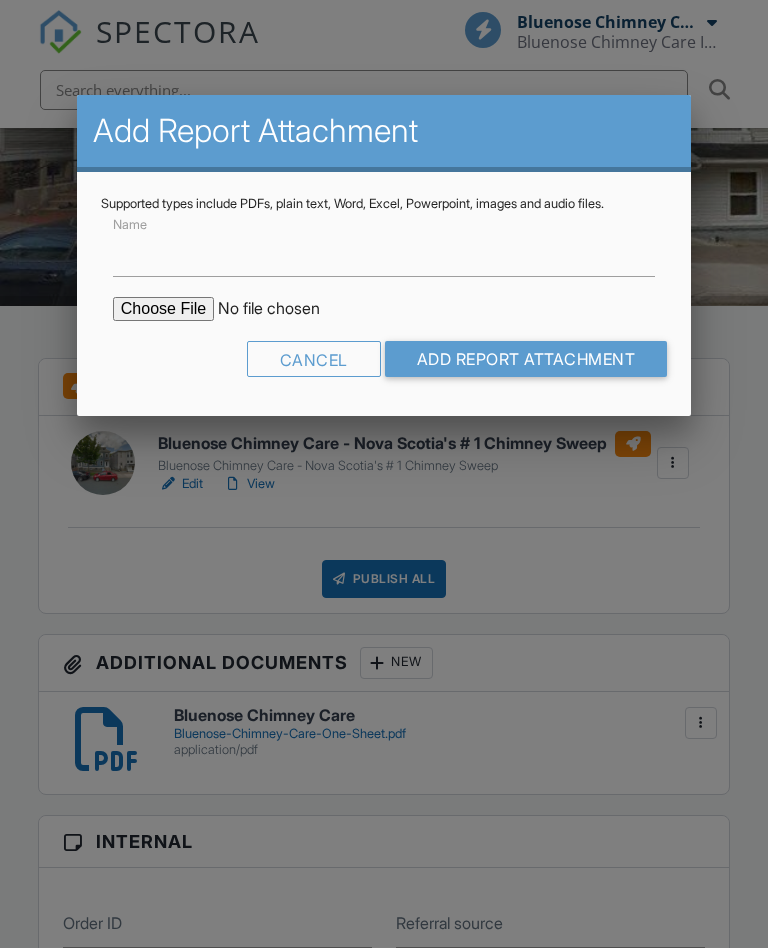 click at bounding box center [283, 309] 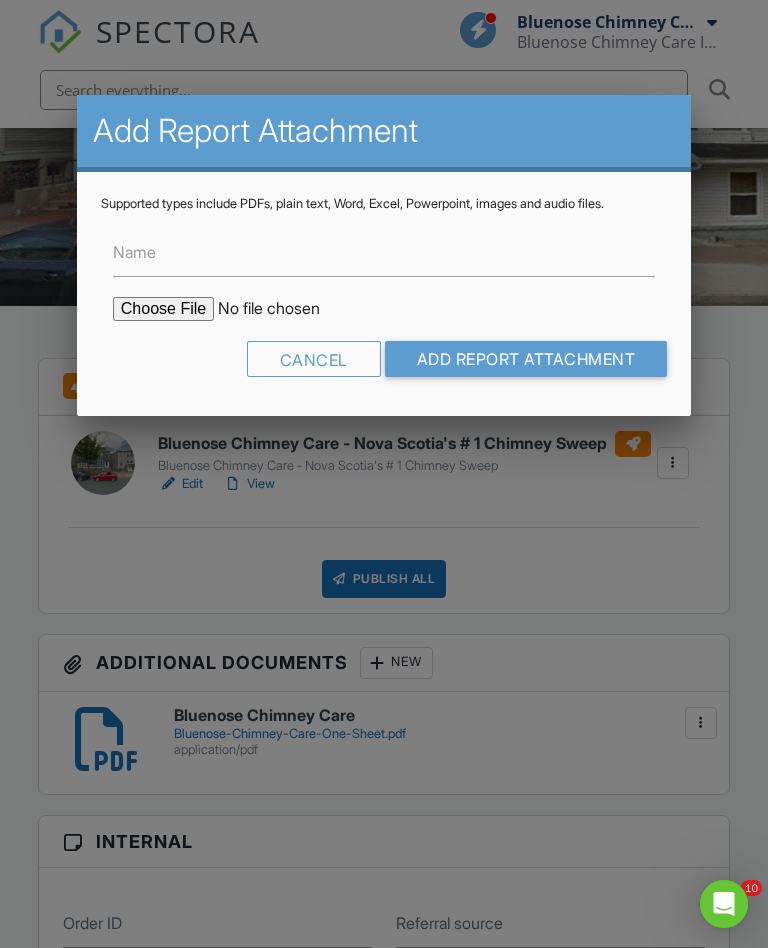 scroll, scrollTop: 0, scrollLeft: 0, axis: both 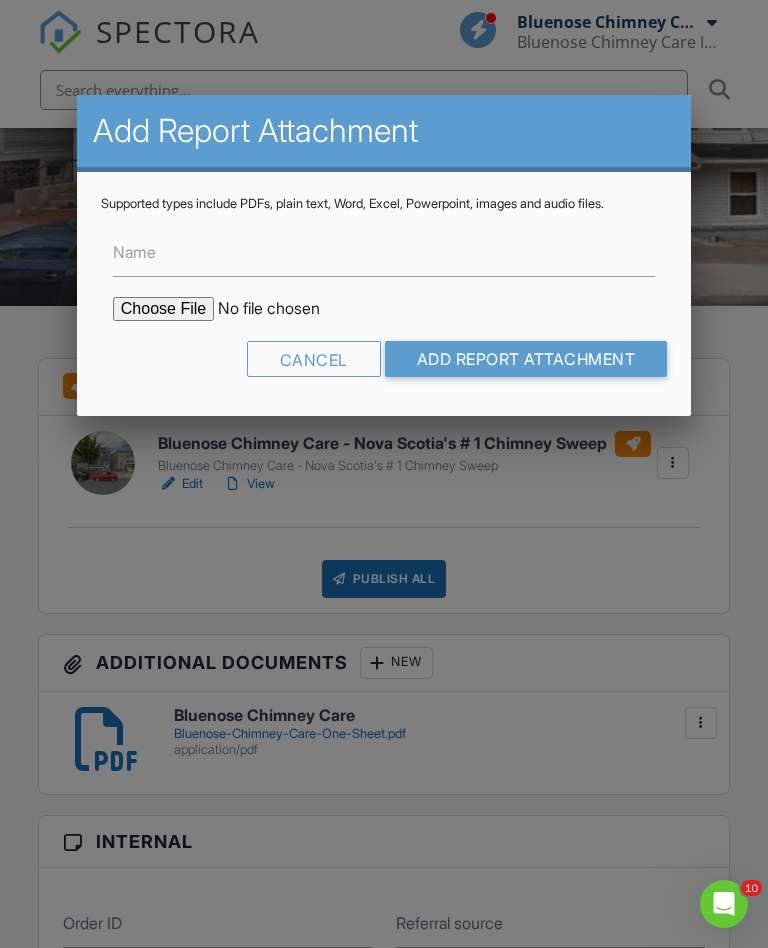 type on "C:\fakepath\5389 Victory Rd..pdf" 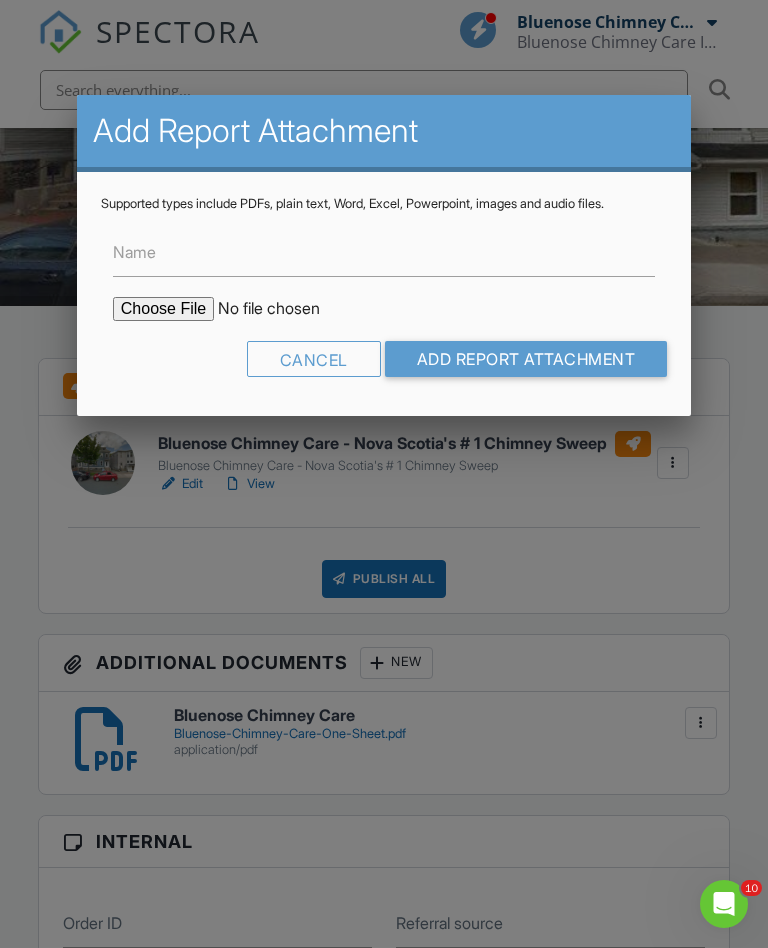 click on "Name" at bounding box center [134, 252] 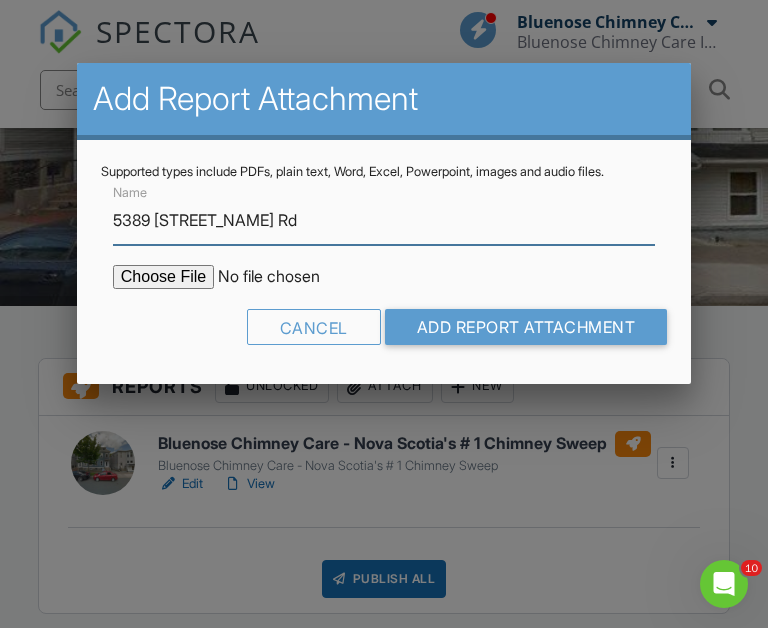type on "5389 Victoria Rd." 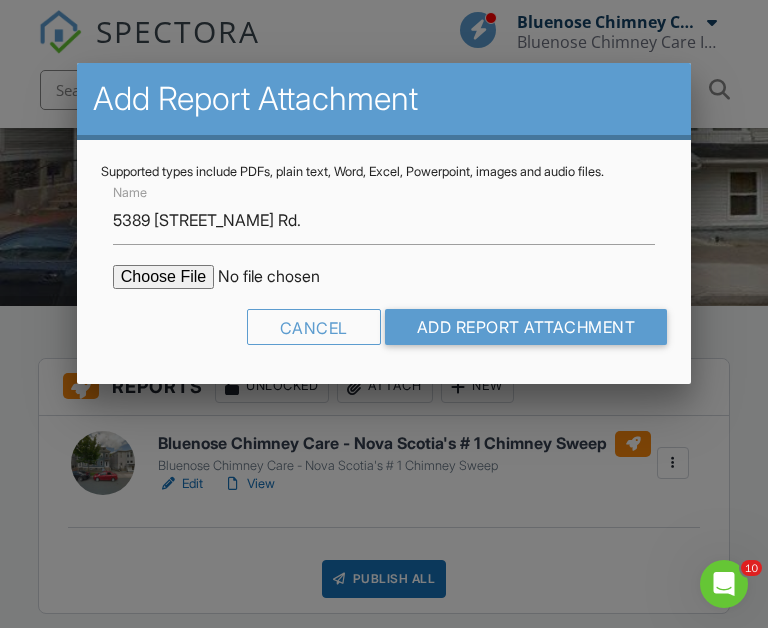 click on "Cancel" at bounding box center (314, 327) 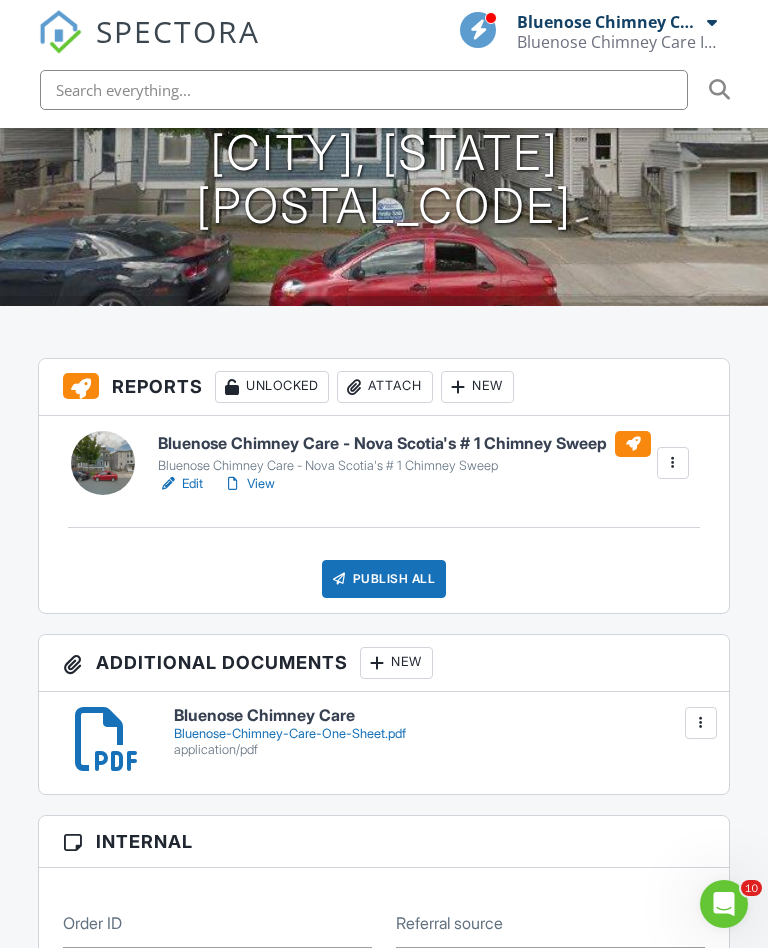 click on "Attach" at bounding box center (385, 387) 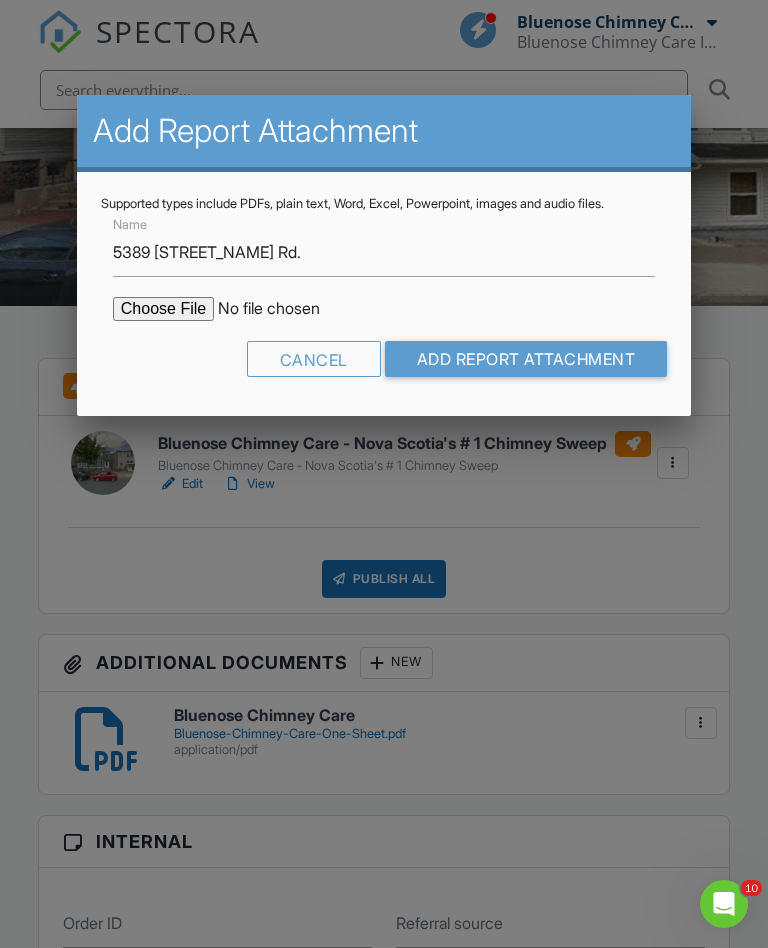 click at bounding box center [283, 309] 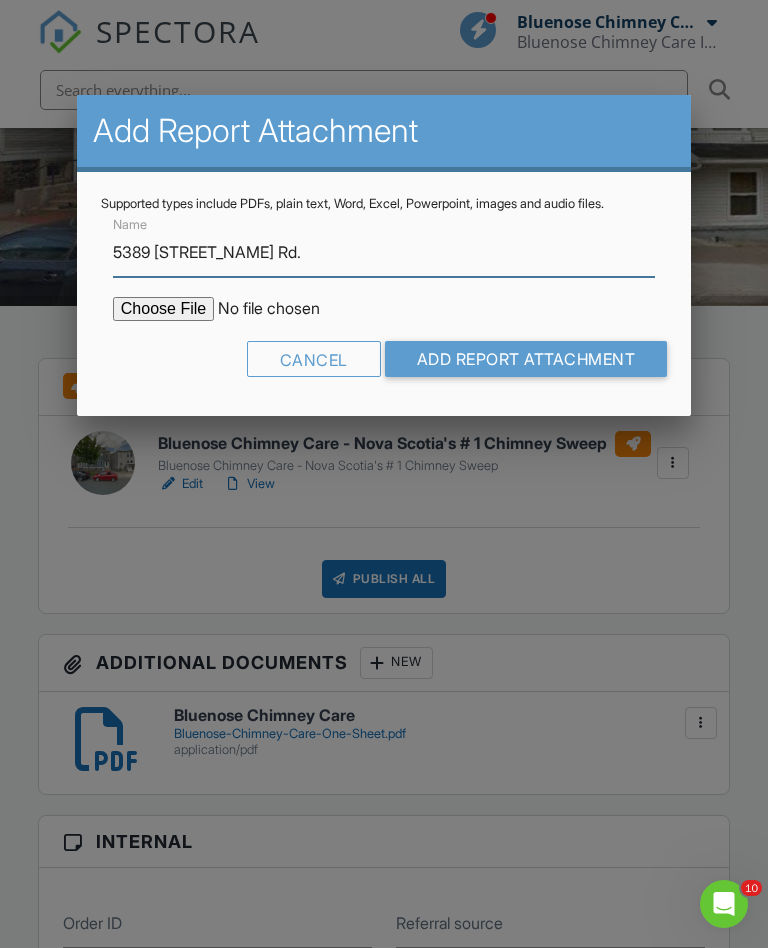 click on "5389 Victoria Rd." at bounding box center (384, 252) 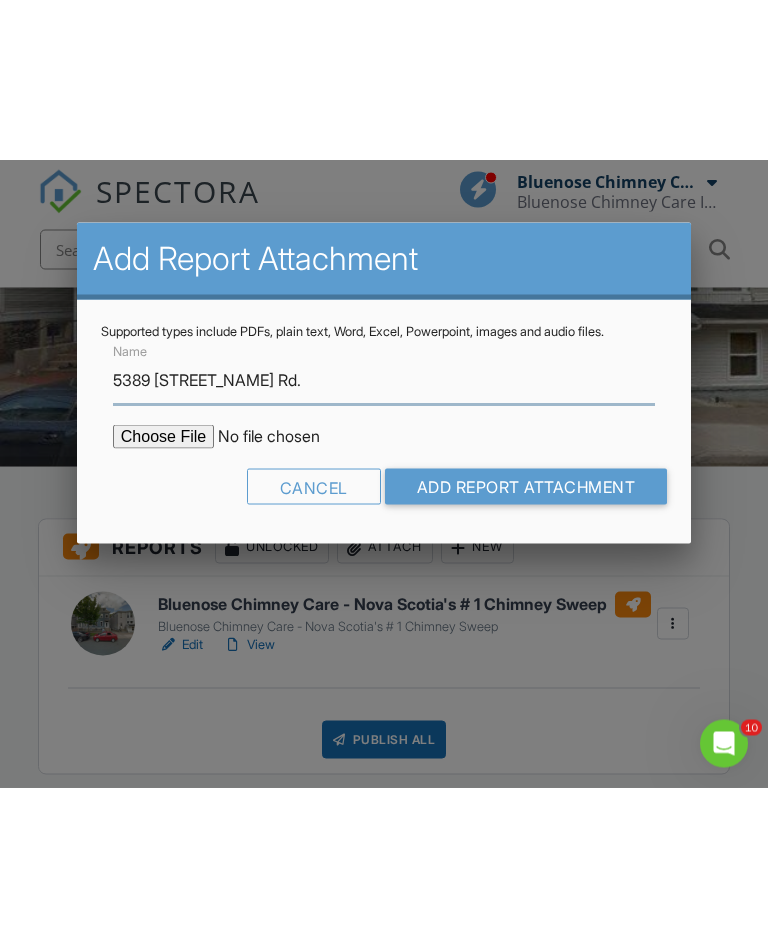 scroll, scrollTop: 328, scrollLeft: 0, axis: vertical 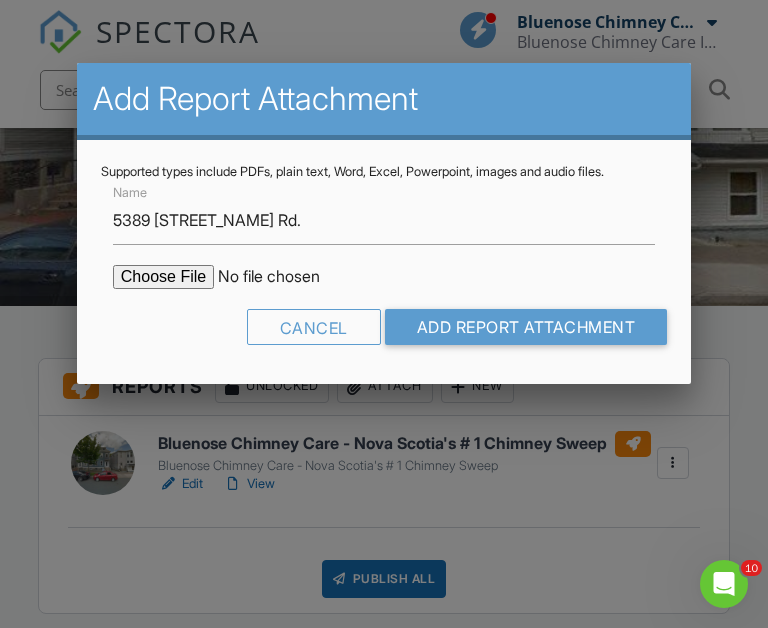 click at bounding box center (283, 277) 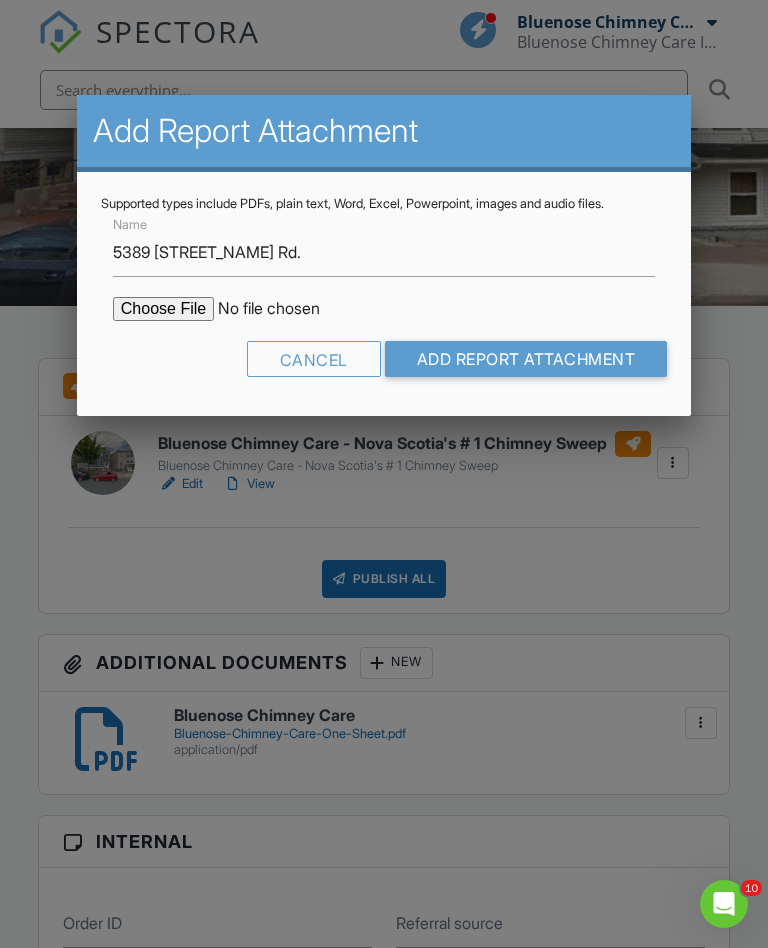 click on "Cancel" at bounding box center (314, 359) 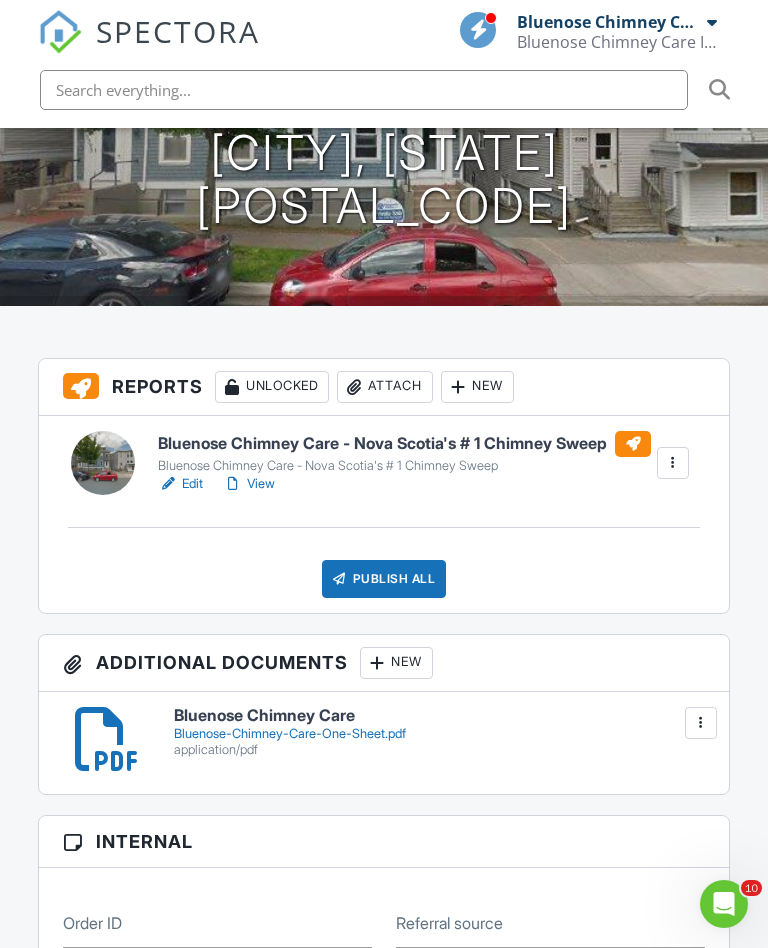 click on "Attach" at bounding box center [385, 387] 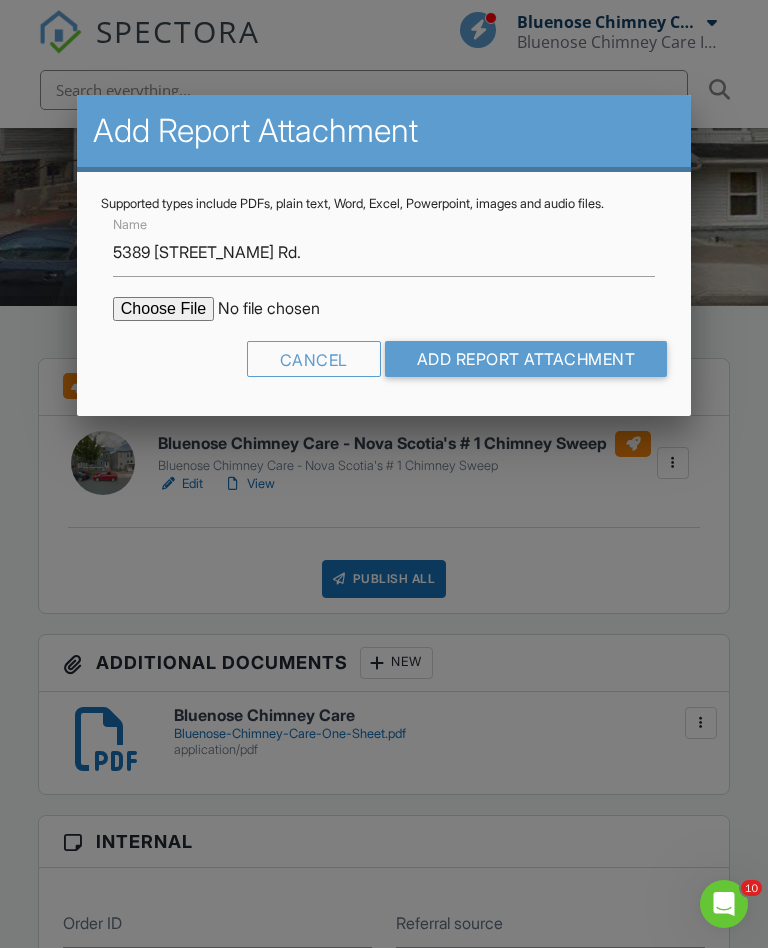 click at bounding box center (283, 309) 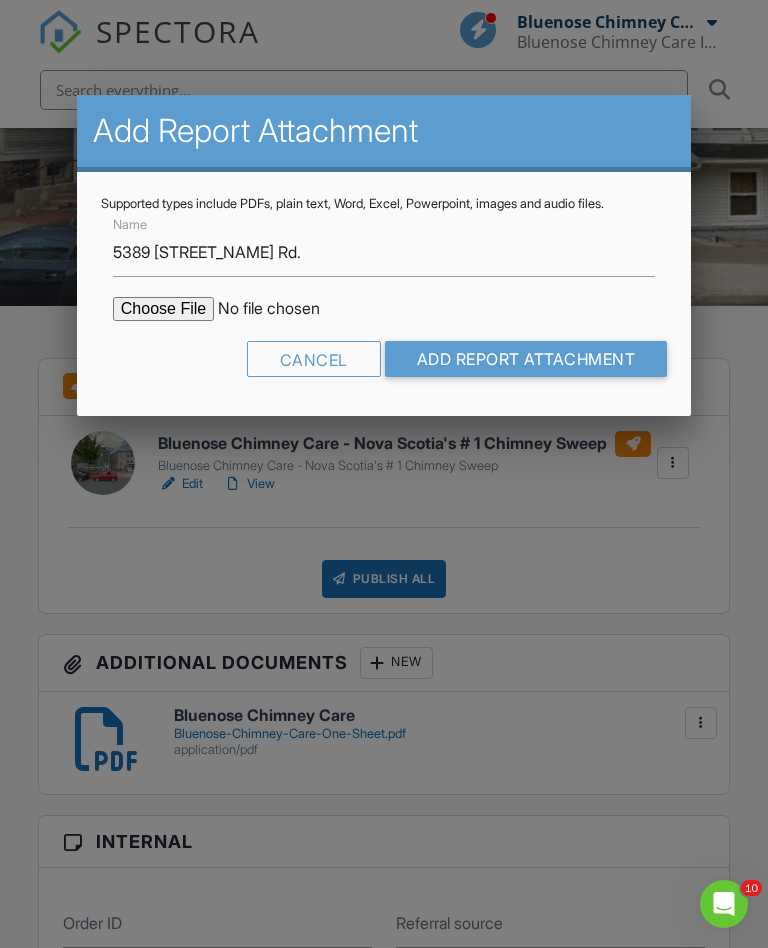 type on "C:\fakepath\5389 Victoria Rd. copy.pdf" 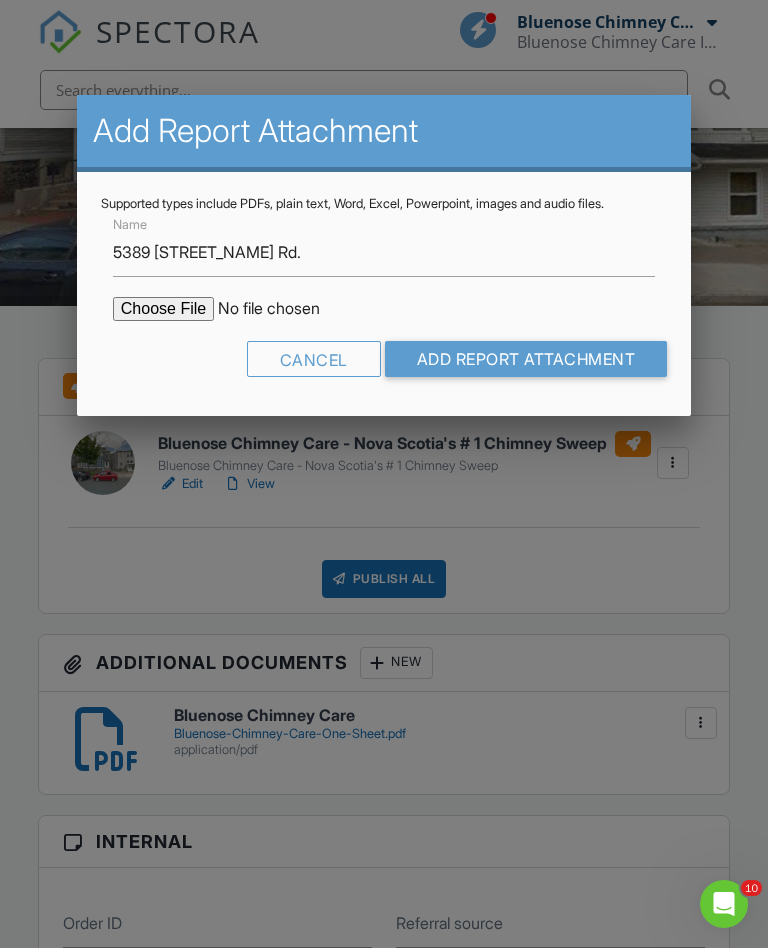 click on "Add Report Attachment" at bounding box center [526, 359] 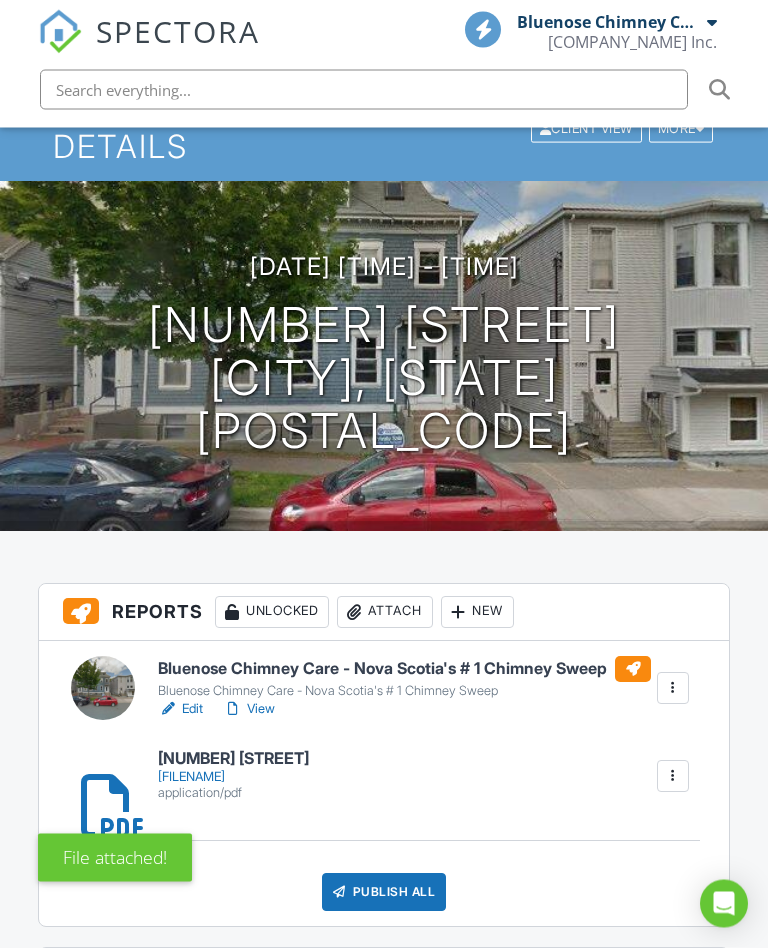 scroll, scrollTop: 222, scrollLeft: 0, axis: vertical 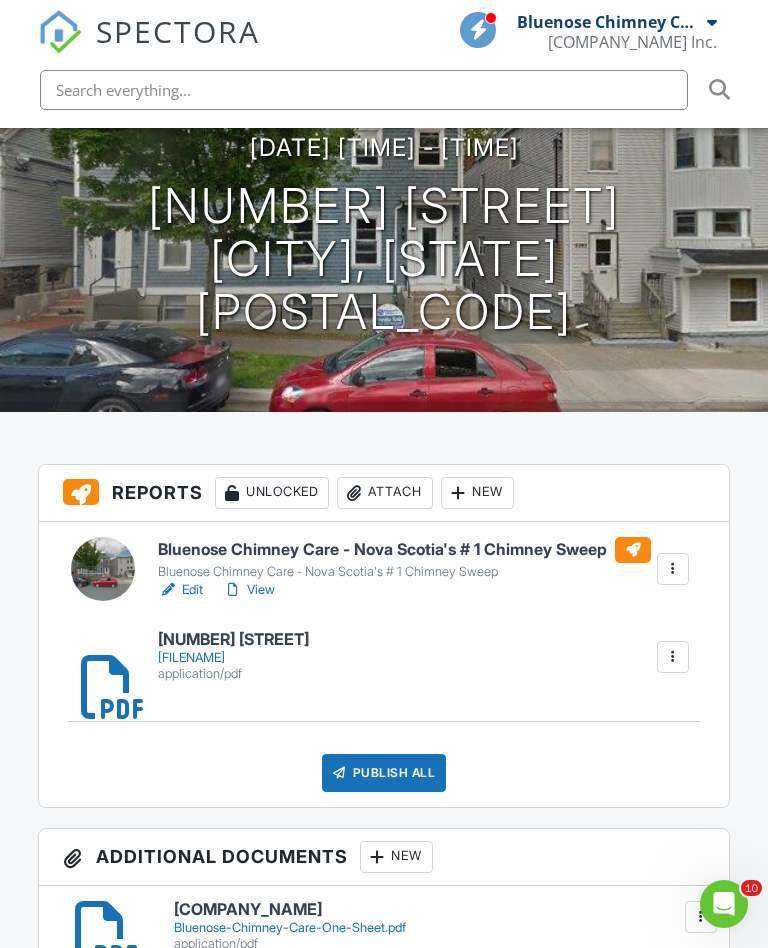 click on "View" at bounding box center [249, 590] 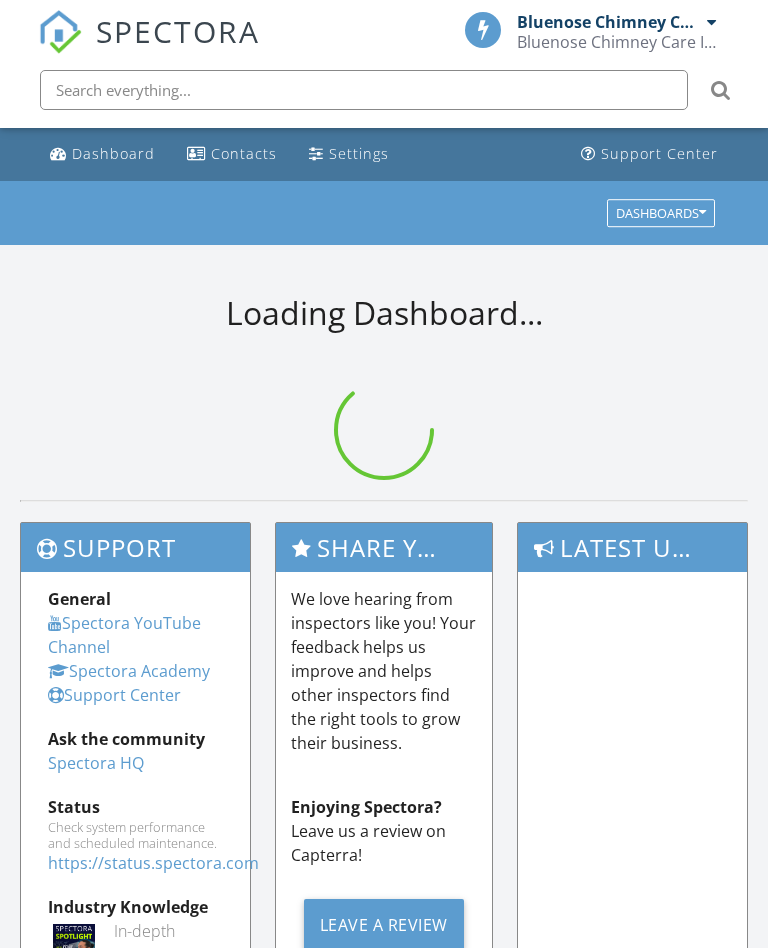 scroll, scrollTop: 0, scrollLeft: 0, axis: both 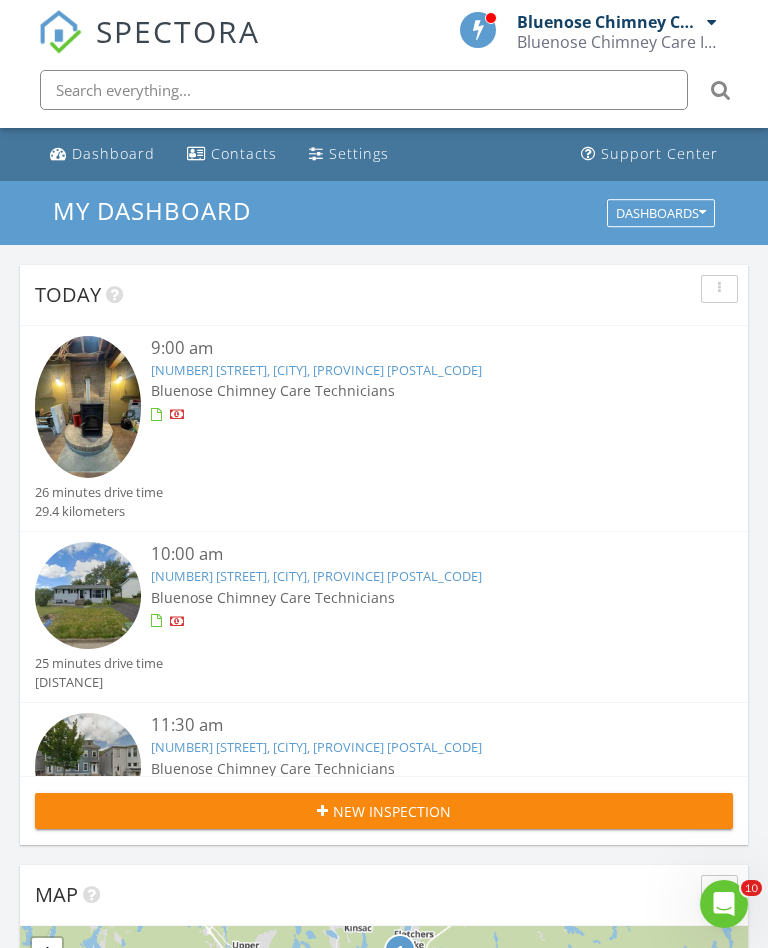 click on "30 Arnold Dr, Fall River, NS B2T 1E5" at bounding box center (316, 370) 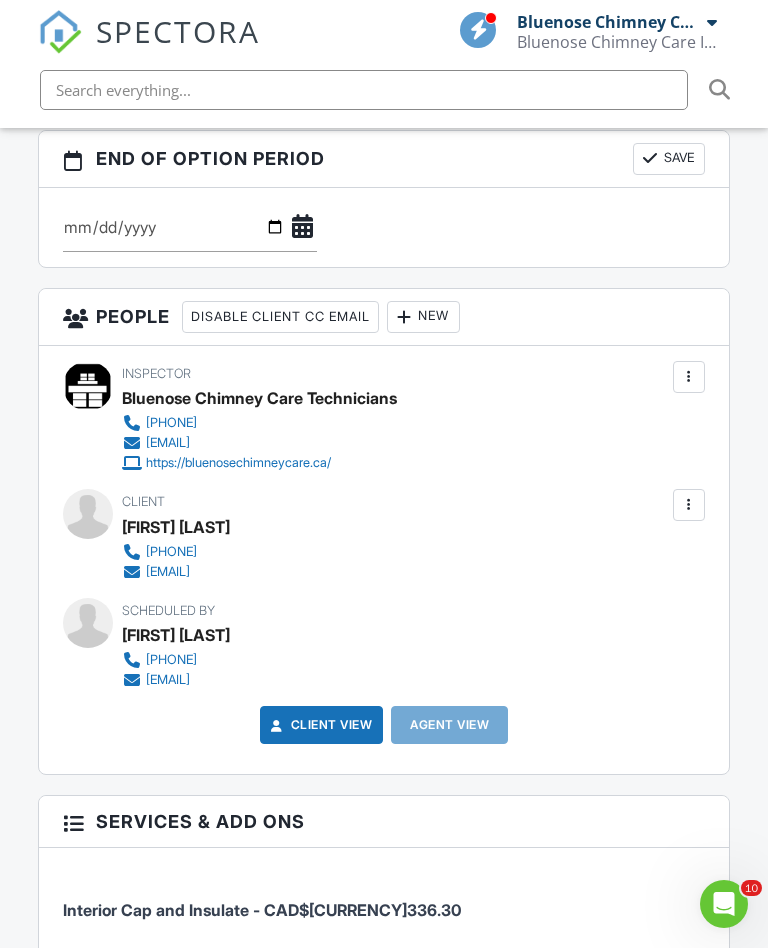scroll, scrollTop: 0, scrollLeft: 0, axis: both 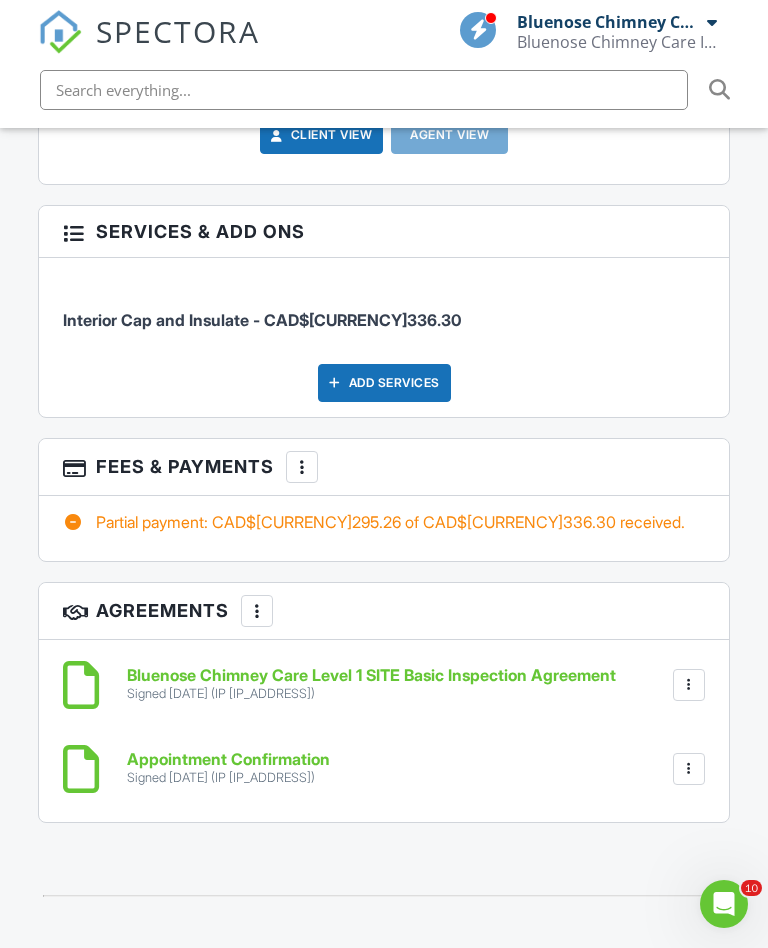 click at bounding box center [302, 467] 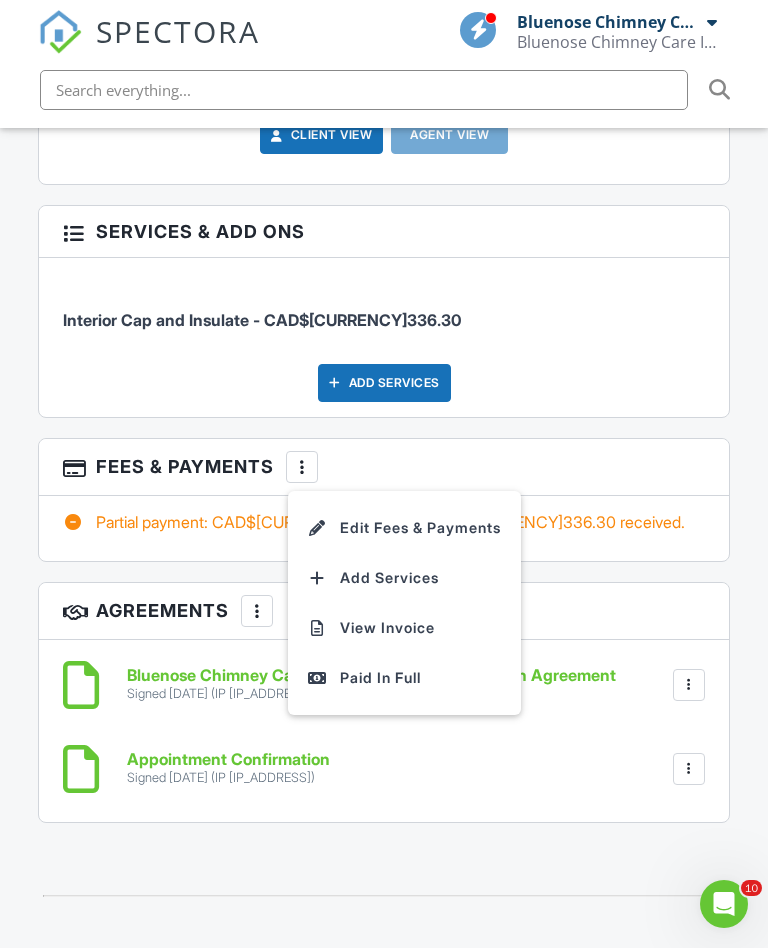 click on "Paid In Full" at bounding box center (404, 678) 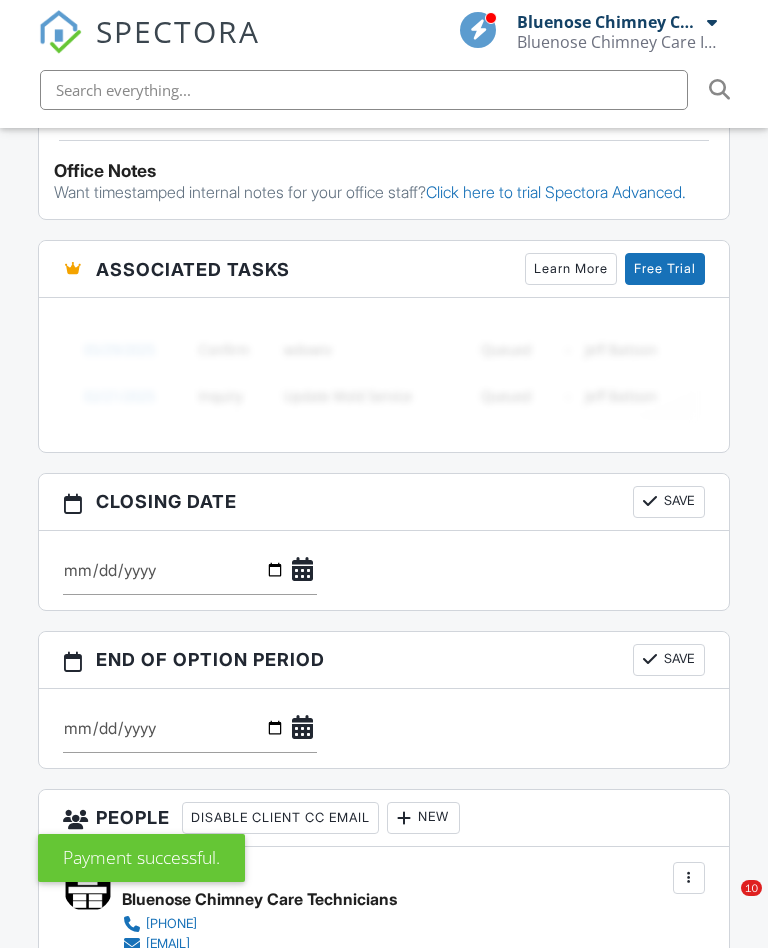 scroll, scrollTop: 2855, scrollLeft: 0, axis: vertical 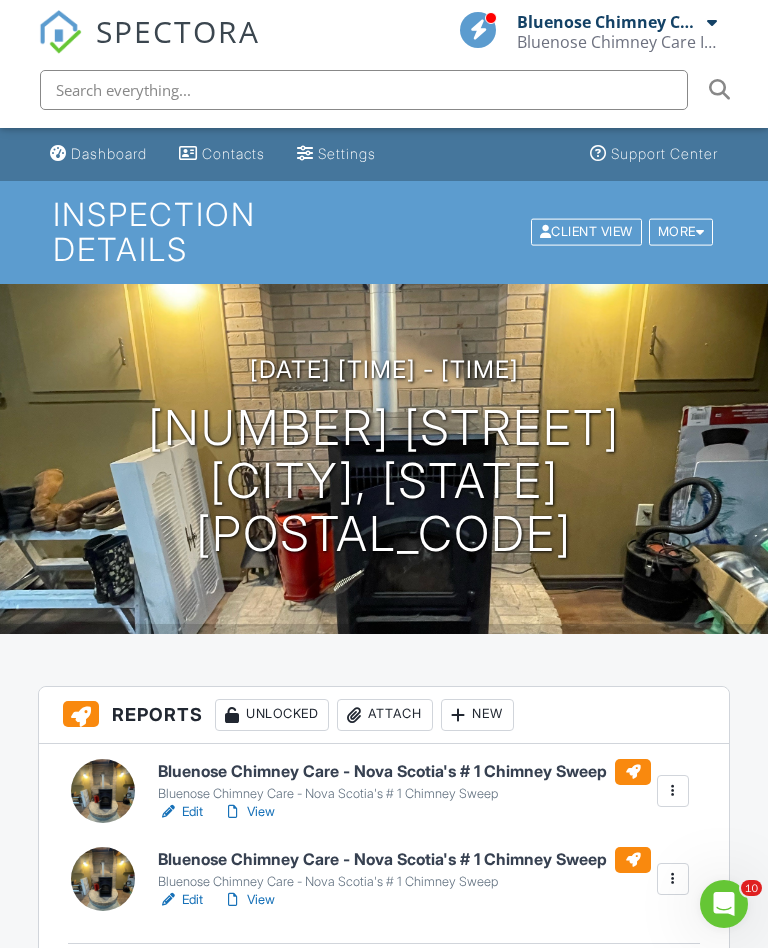 click on "SPECTORA" at bounding box center [178, 31] 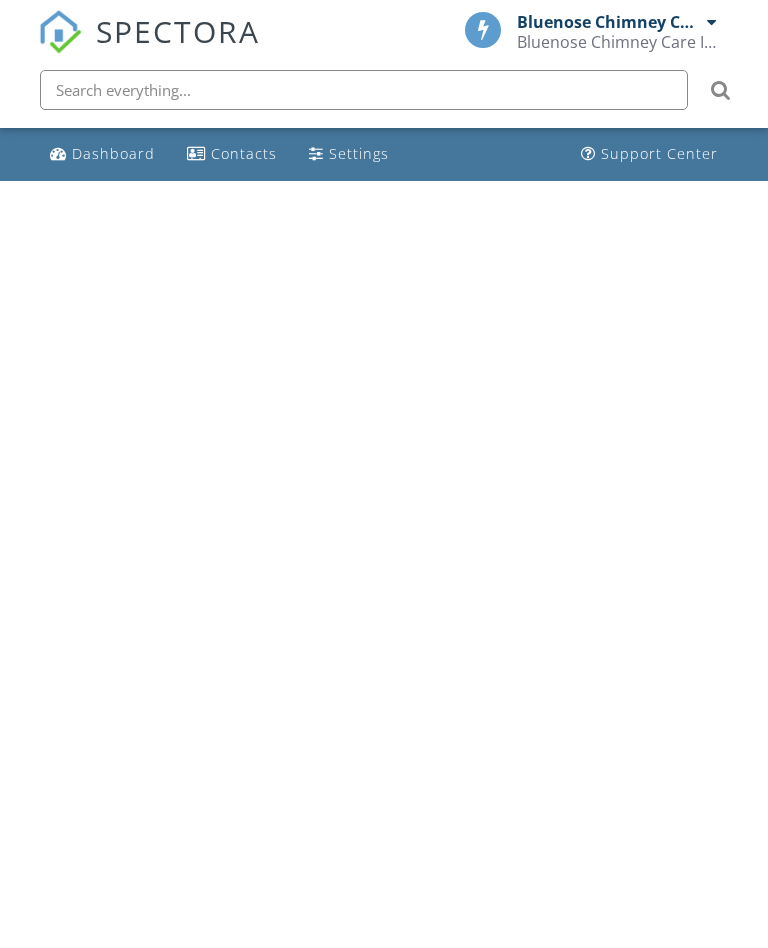 scroll, scrollTop: 0, scrollLeft: 0, axis: both 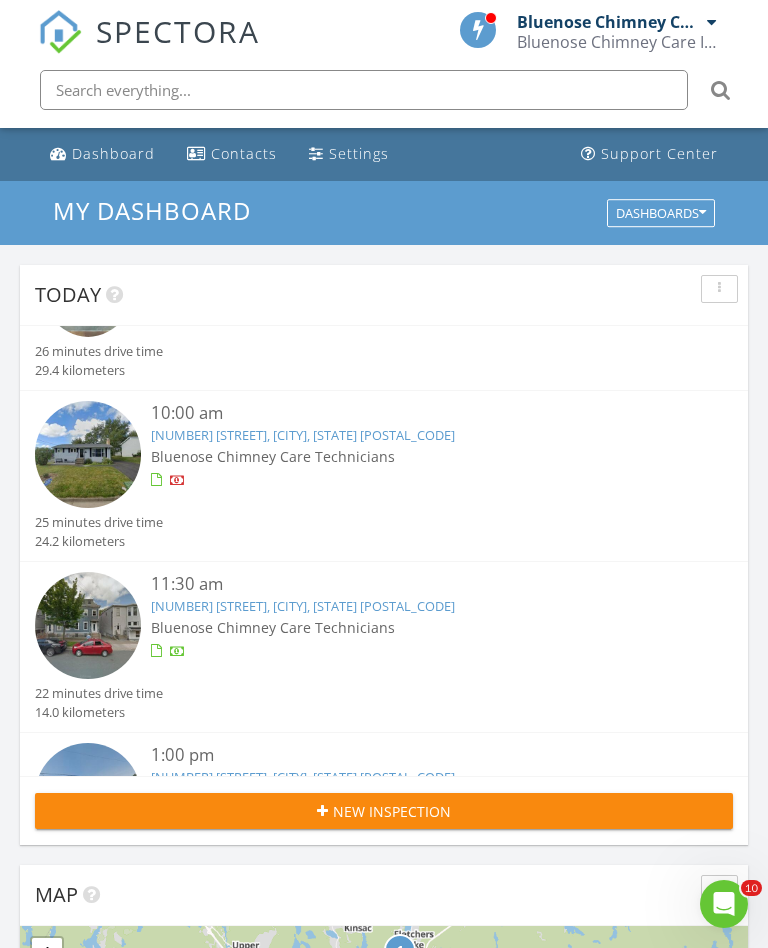 click on "[NUMBER] [STREET], [CITY], [STATE] [POSTAL_CODE]" at bounding box center [303, 435] 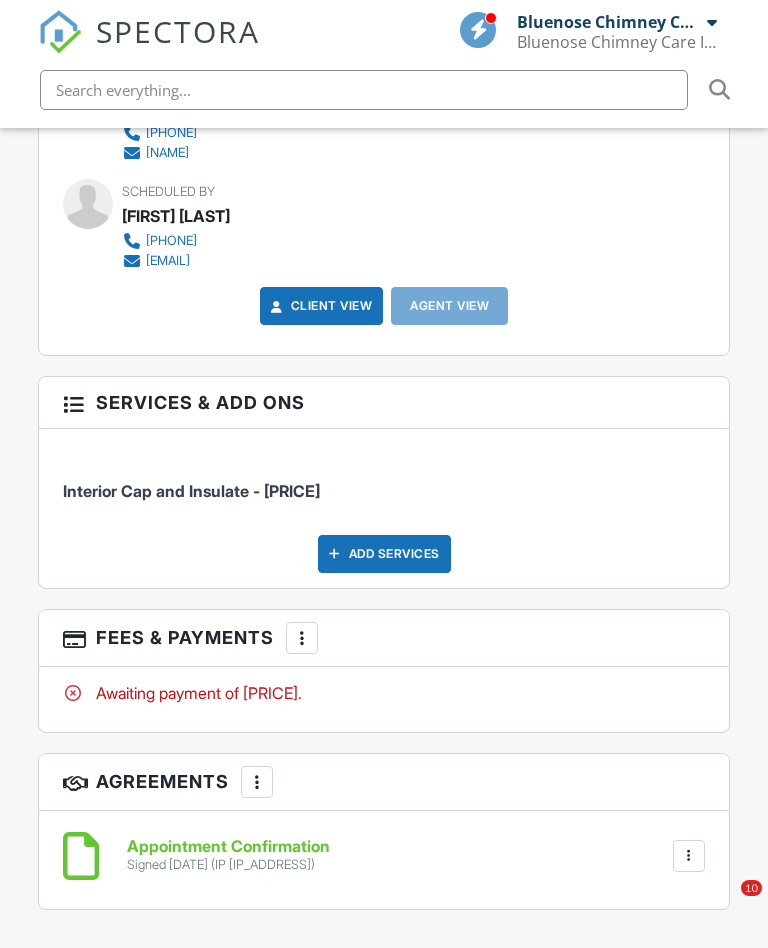 scroll, scrollTop: 3311, scrollLeft: 0, axis: vertical 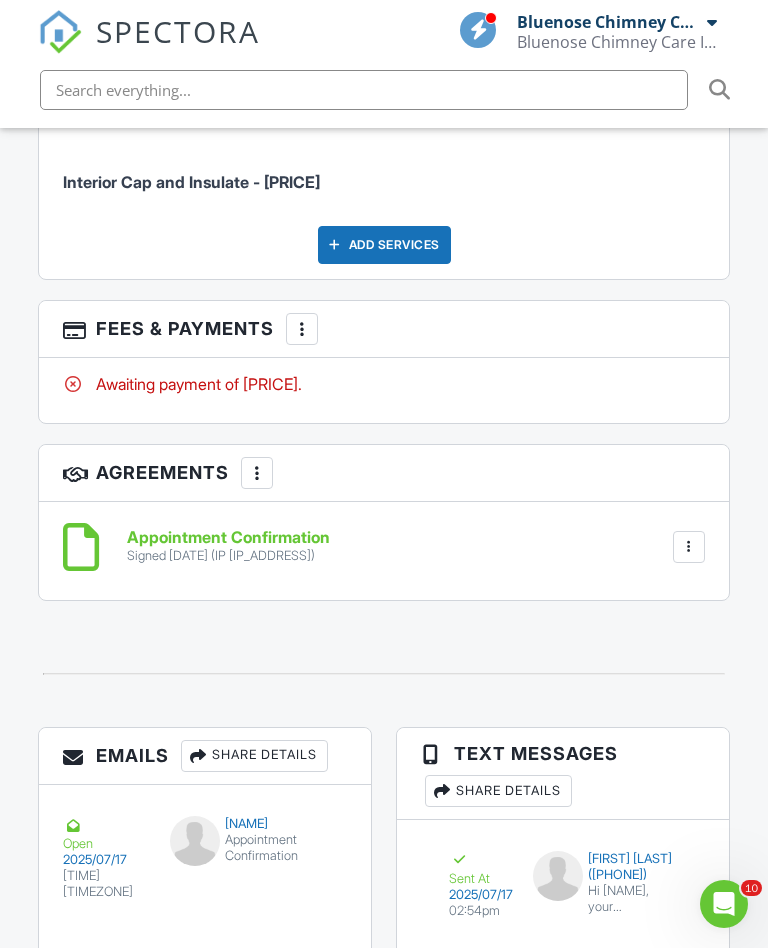 click on "More" at bounding box center [302, 329] 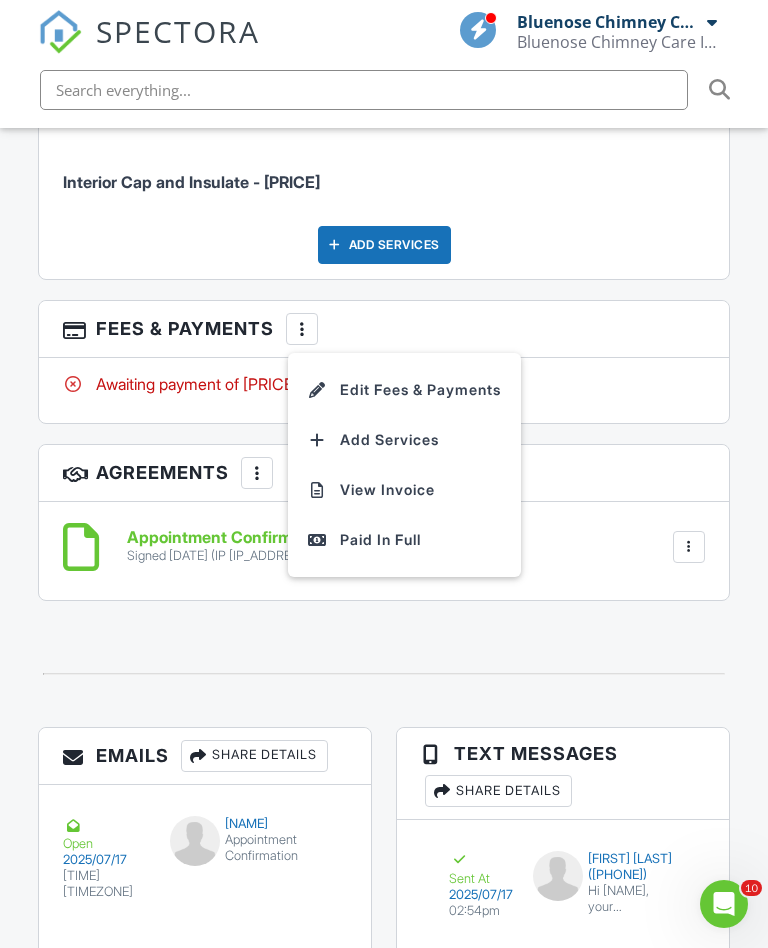 click on "Paid In Full" at bounding box center (404, 540) 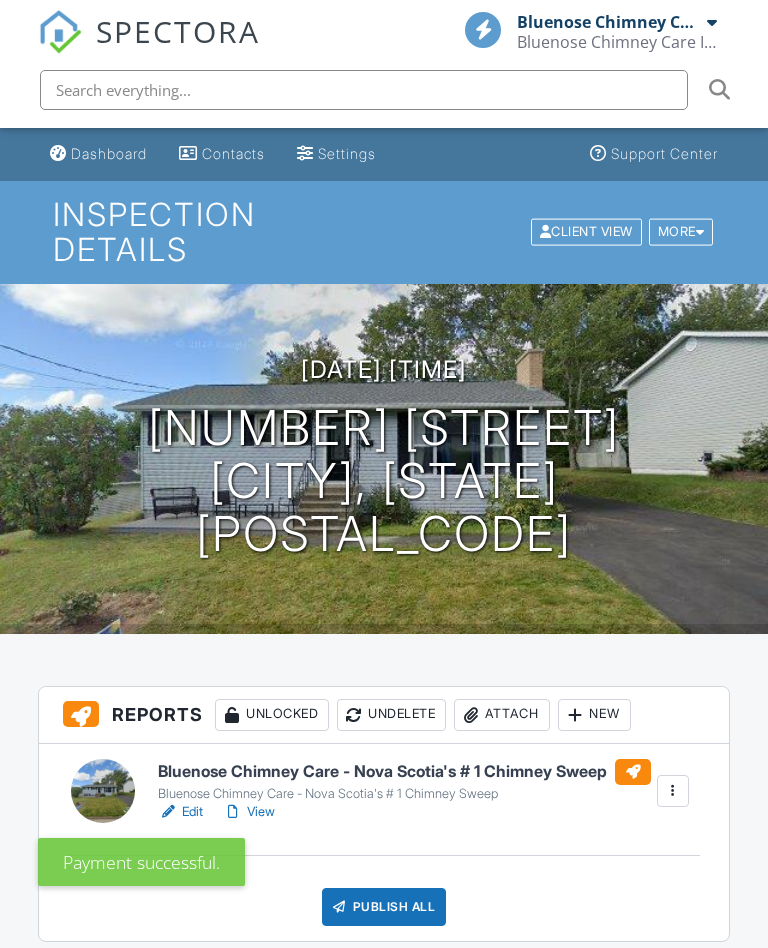 scroll, scrollTop: 0, scrollLeft: 0, axis: both 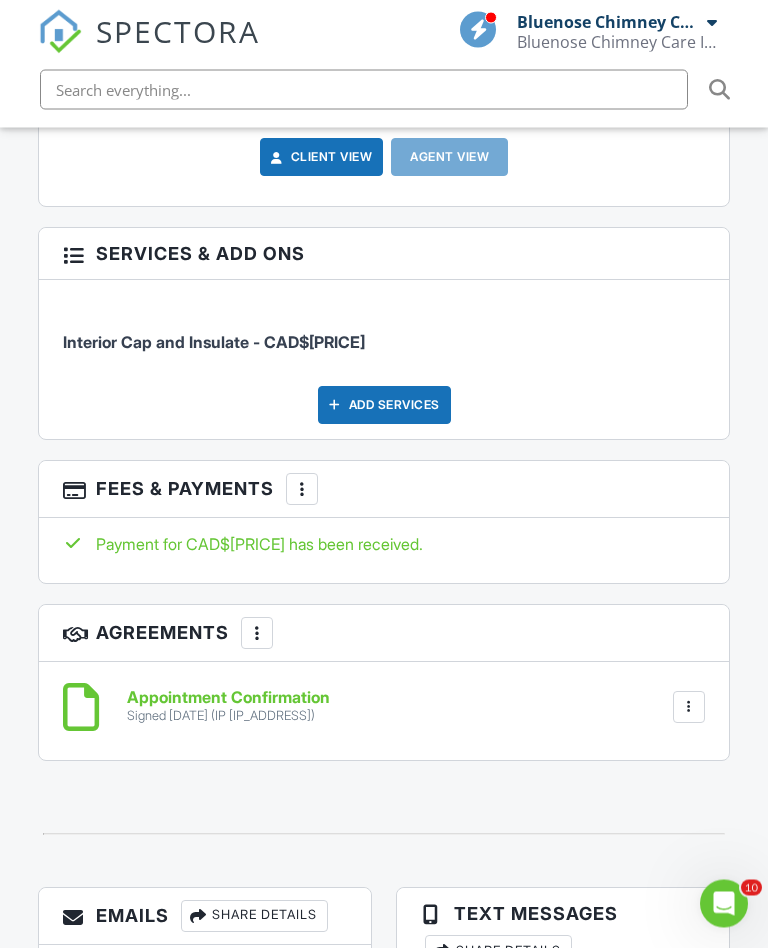 click on "SPECTORA" at bounding box center (178, 31) 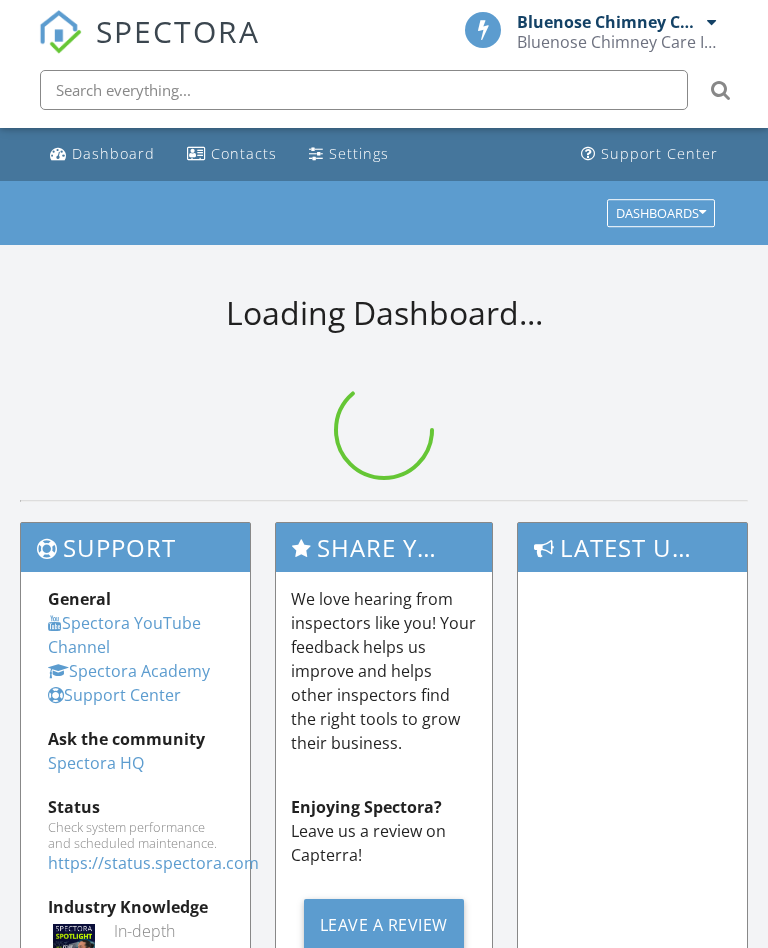 scroll, scrollTop: 0, scrollLeft: 0, axis: both 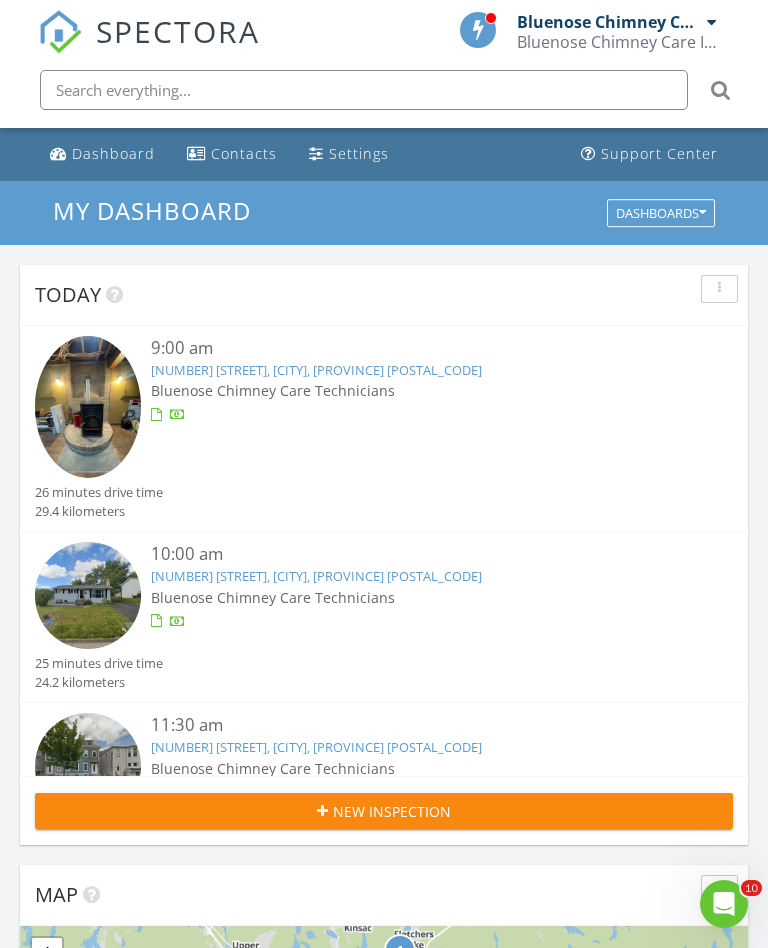 click on "SPECTORA" at bounding box center [178, 31] 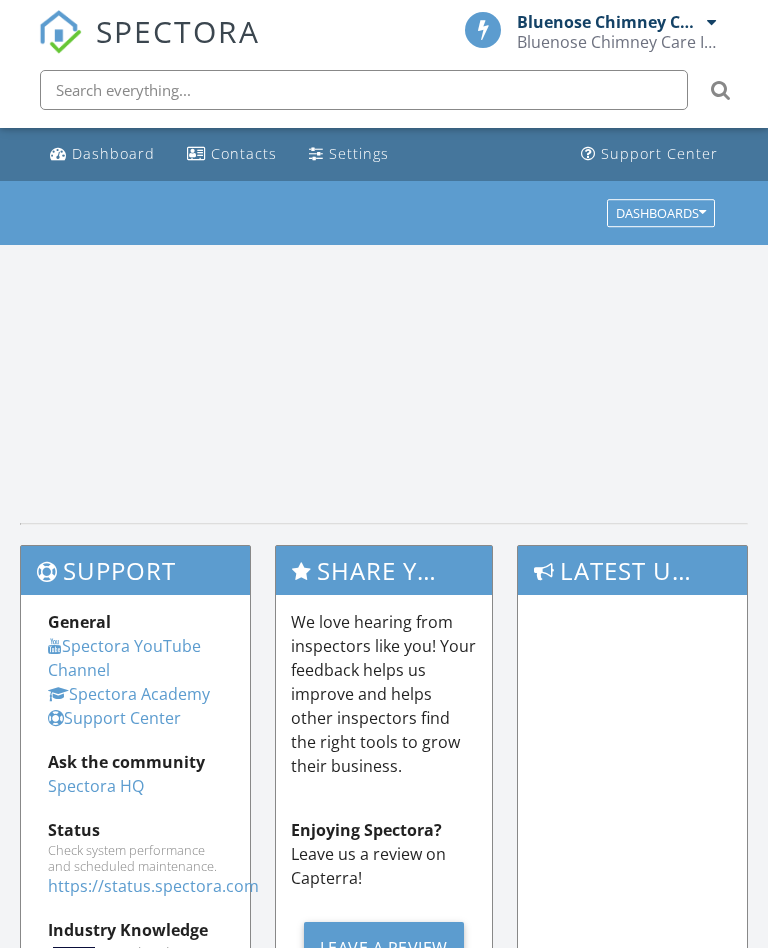 scroll, scrollTop: 0, scrollLeft: 0, axis: both 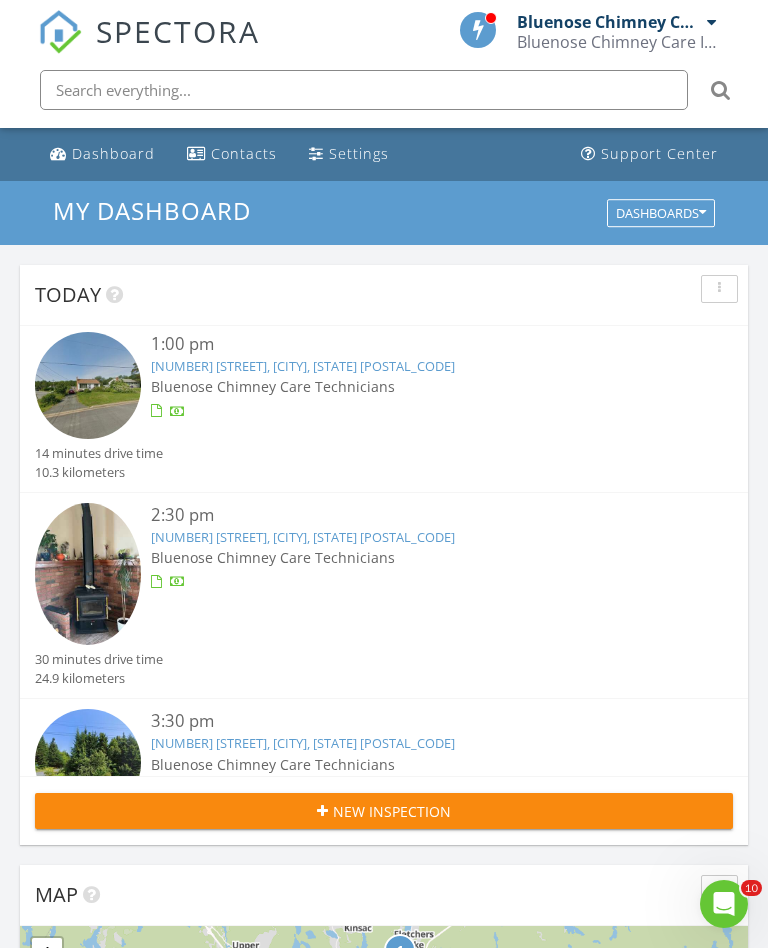 click on "[NUMBER] [STREET], [CITY], [STATE] [POSTAL_CODE]" at bounding box center [303, 537] 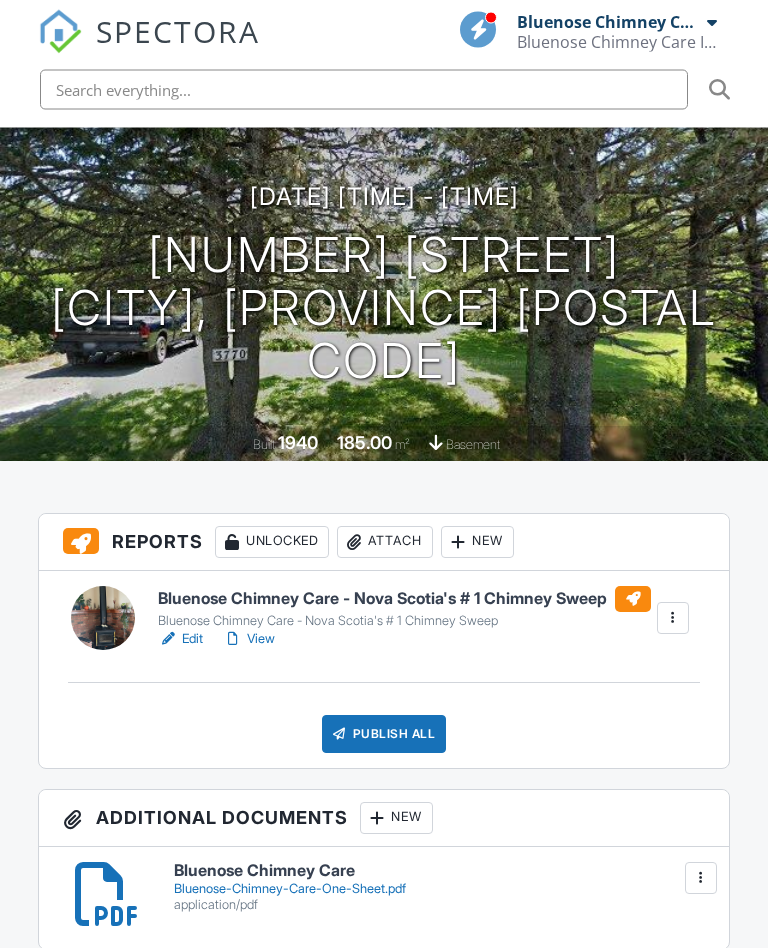 scroll, scrollTop: 283, scrollLeft: 0, axis: vertical 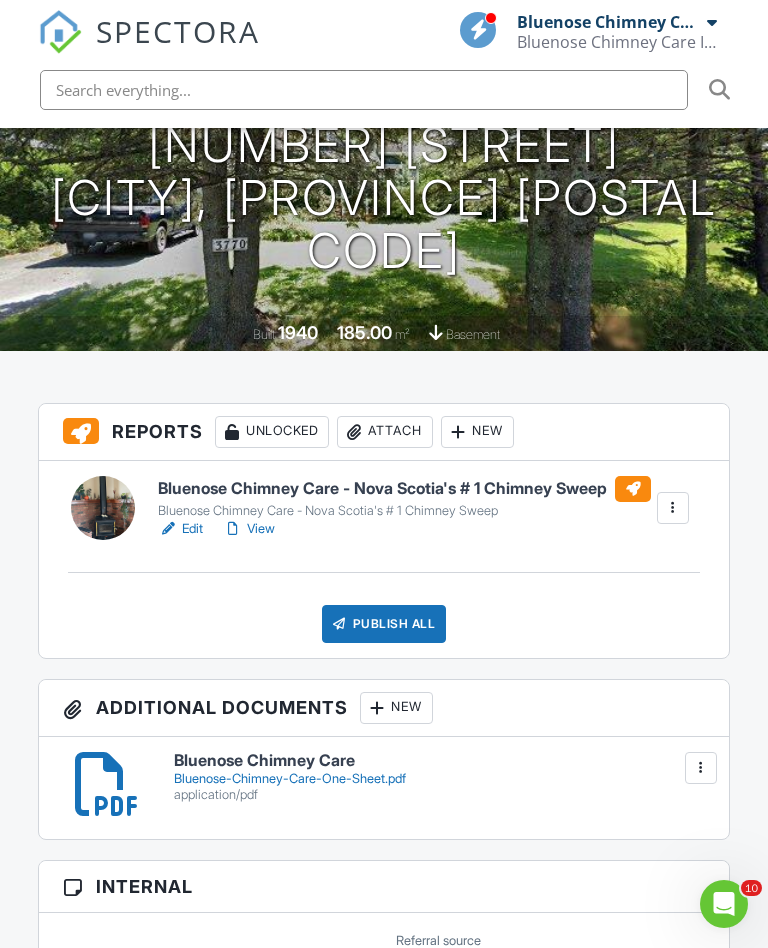 click on "Attach" at bounding box center (385, 432) 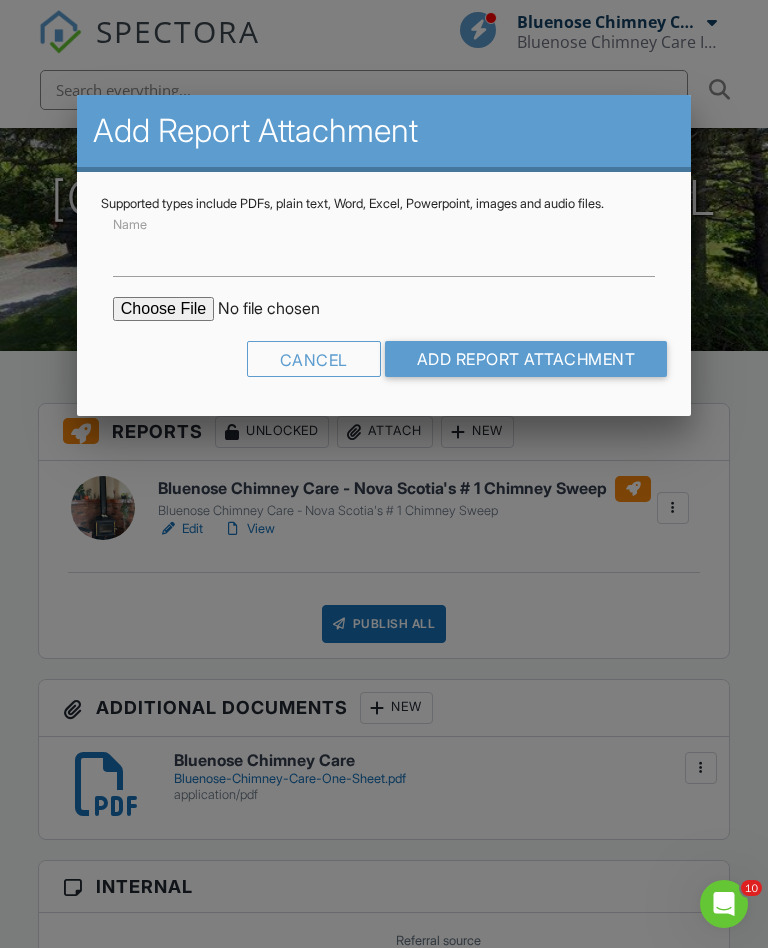click on "Name
Cancel
Add Report Attachment" at bounding box center [384, 302] 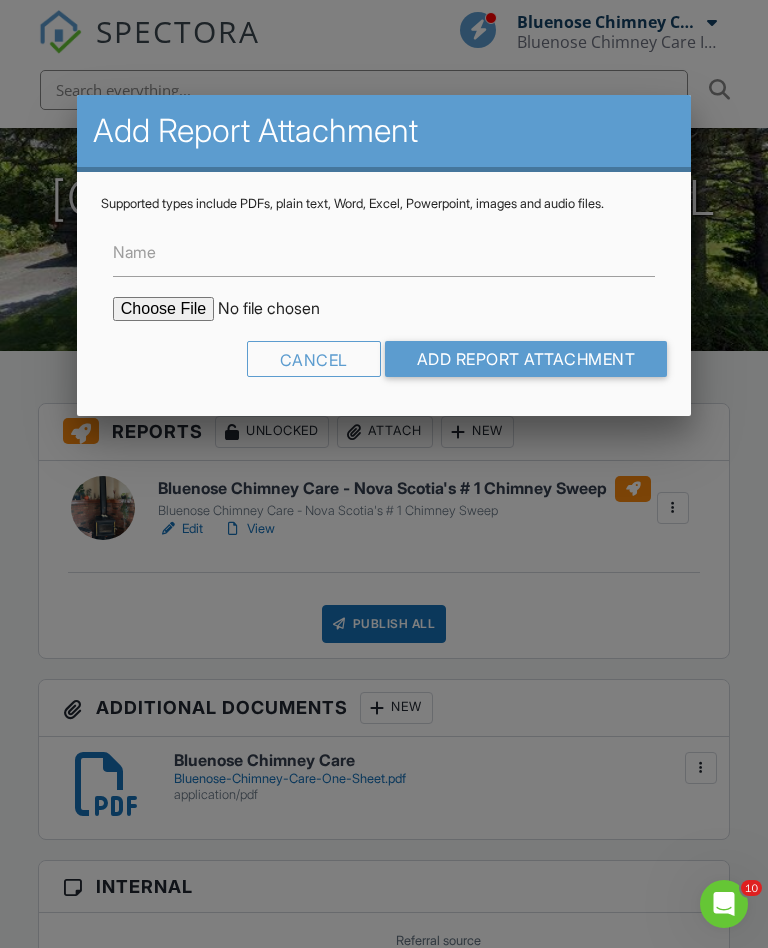 click at bounding box center [283, 309] 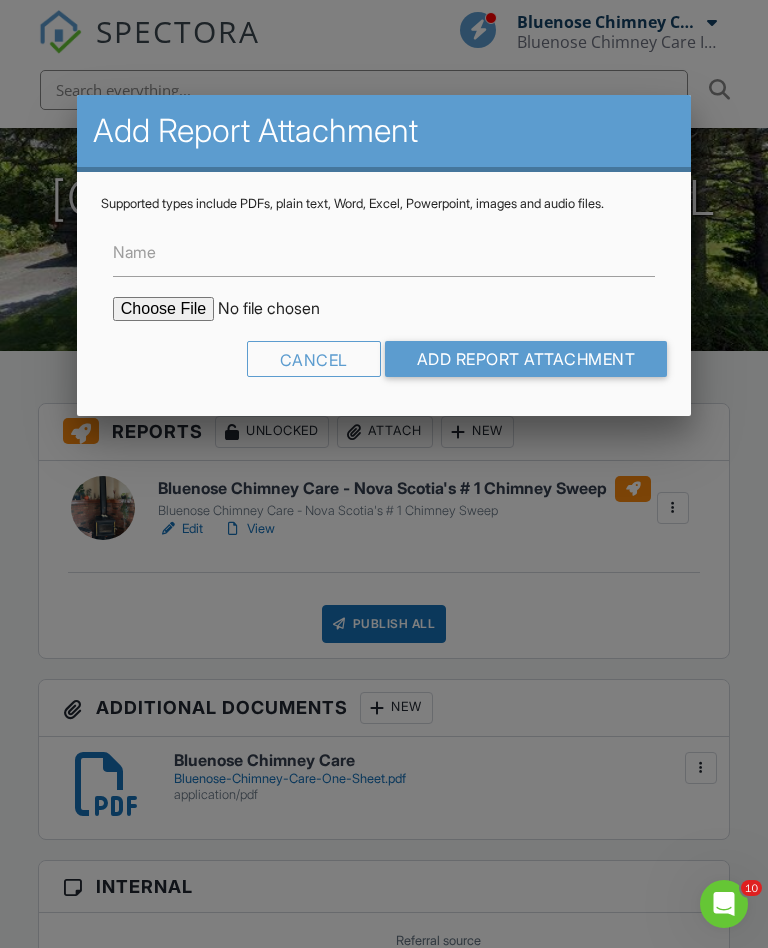 type on "C:\fakepath\3770 Prospect Rd..pdf" 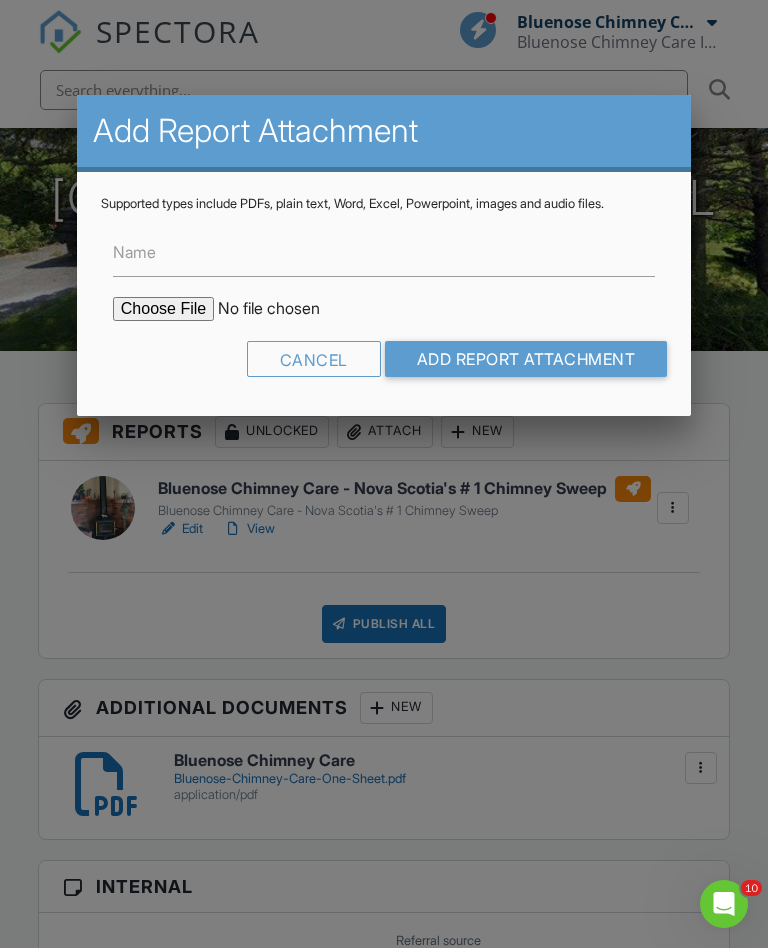 click at bounding box center (283, 309) 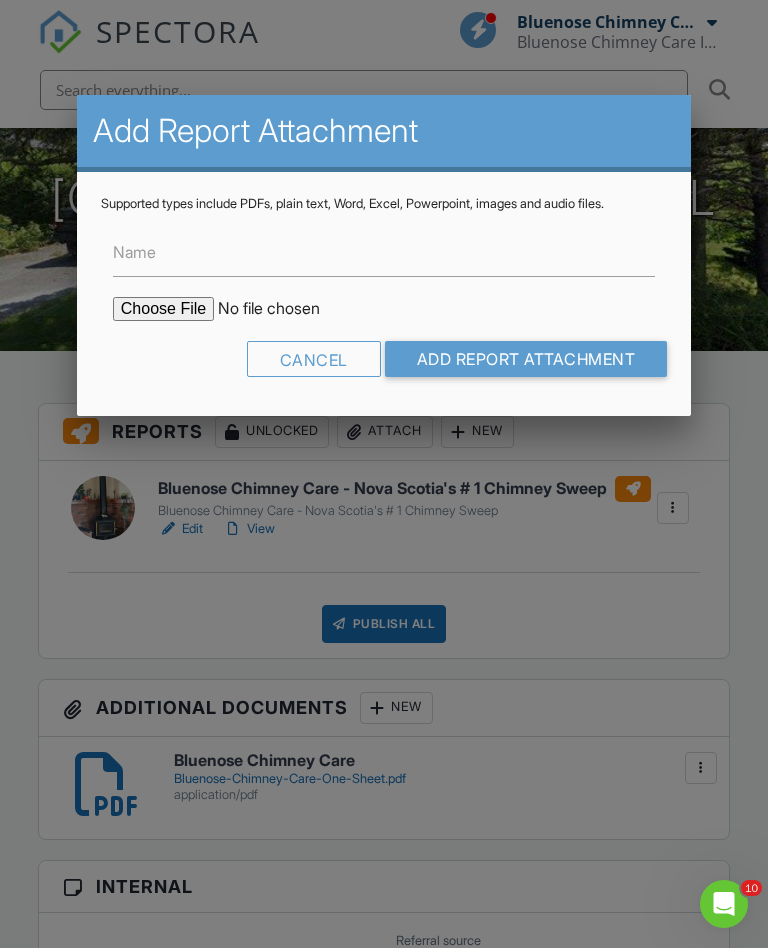 click on "Name" at bounding box center (134, 252) 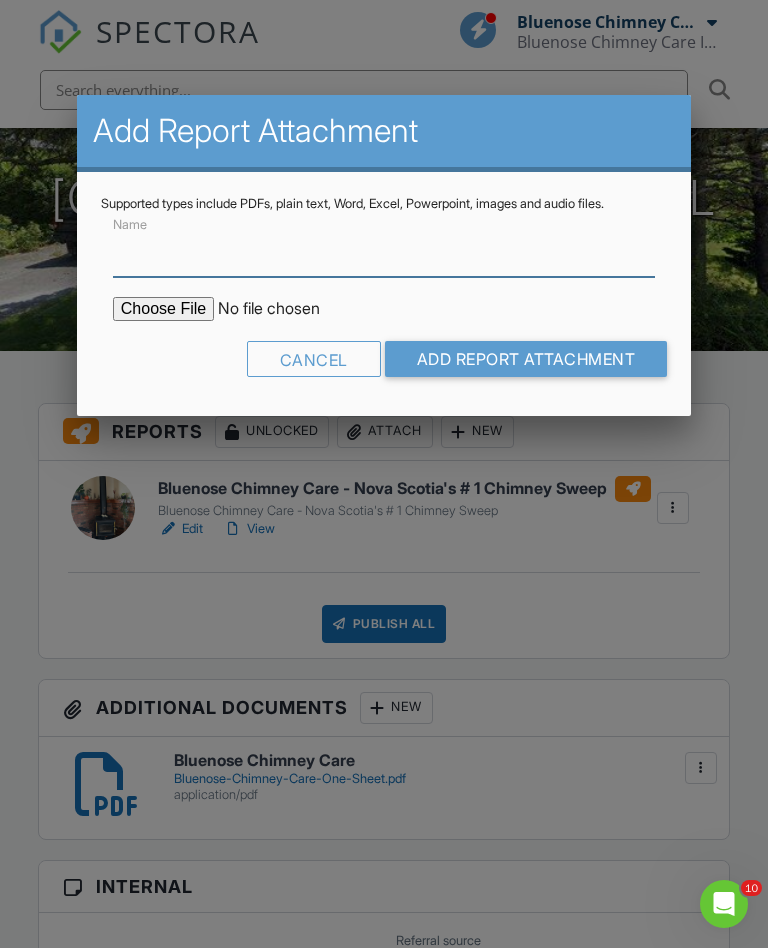 scroll, scrollTop: 283, scrollLeft: 0, axis: vertical 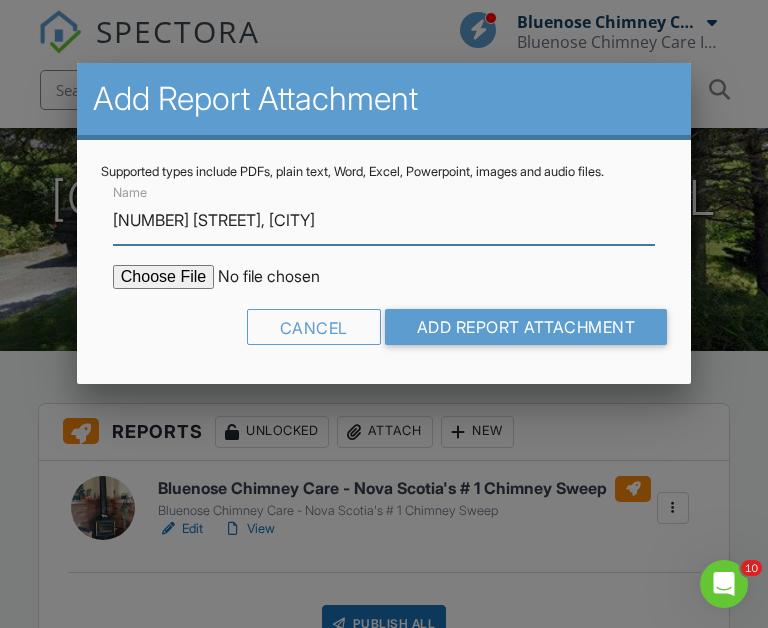 type on "[NUMBER] [STREET], [CITY]" 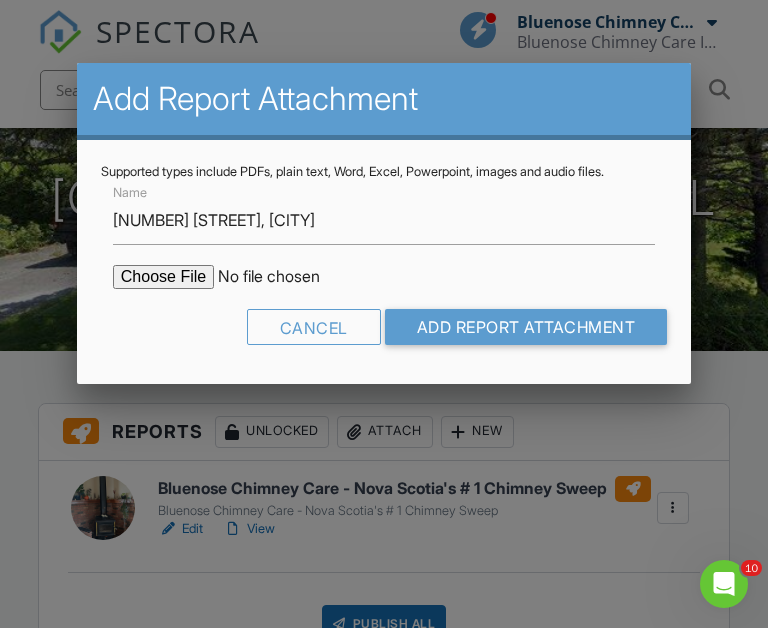 click on "Add Report Attachment" at bounding box center (526, 327) 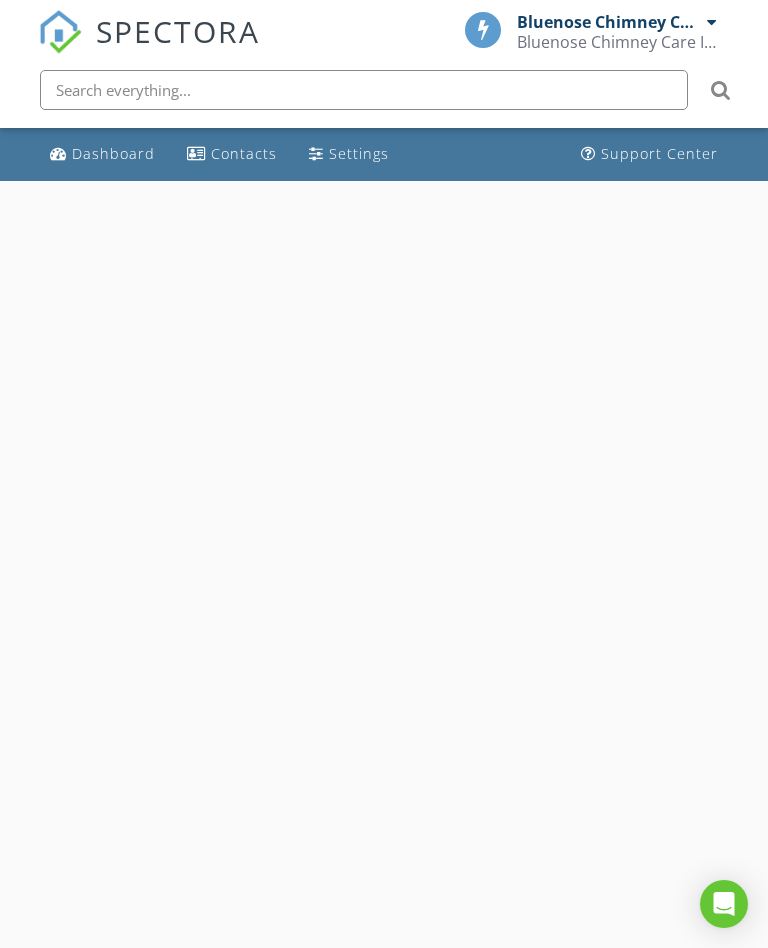scroll, scrollTop: 0, scrollLeft: 0, axis: both 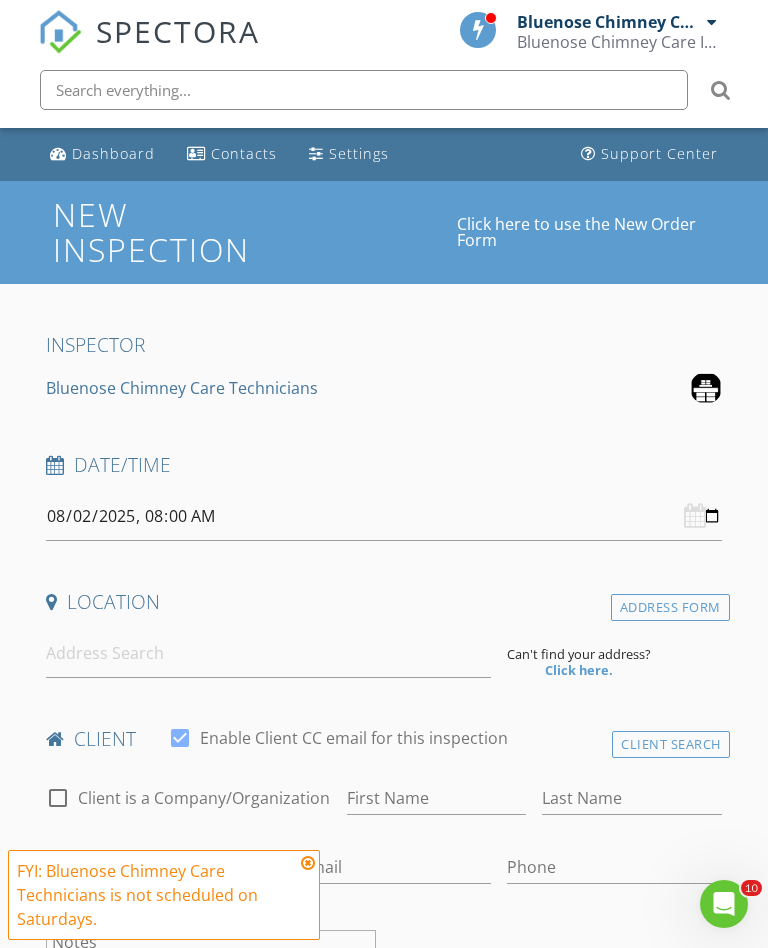 click on "SPECTORA" at bounding box center [178, 31] 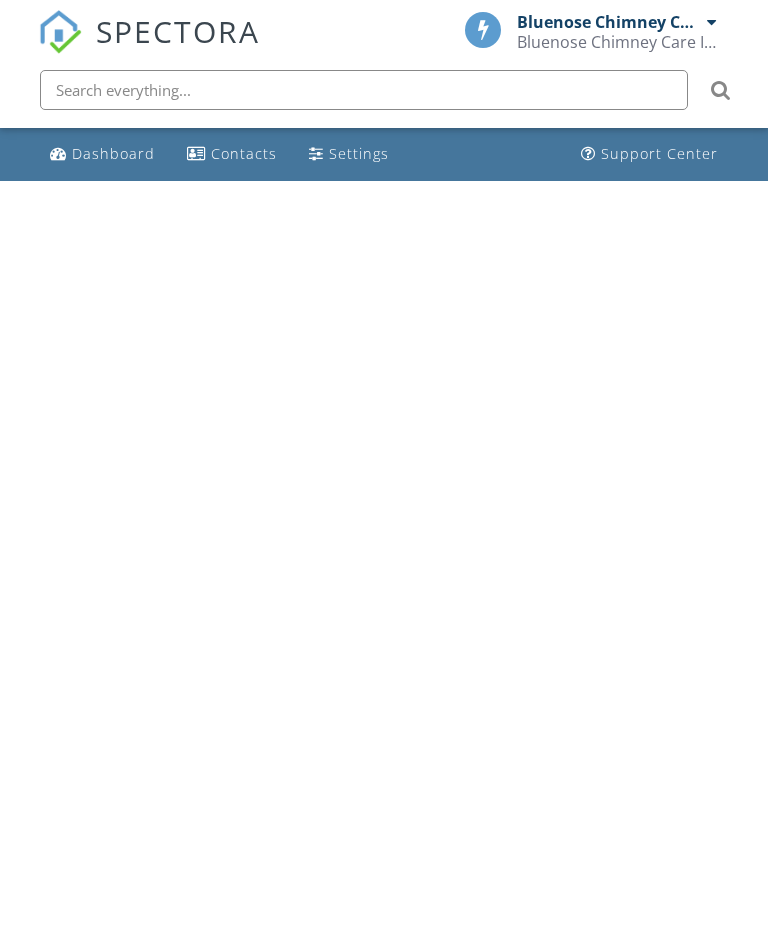 scroll, scrollTop: 0, scrollLeft: 0, axis: both 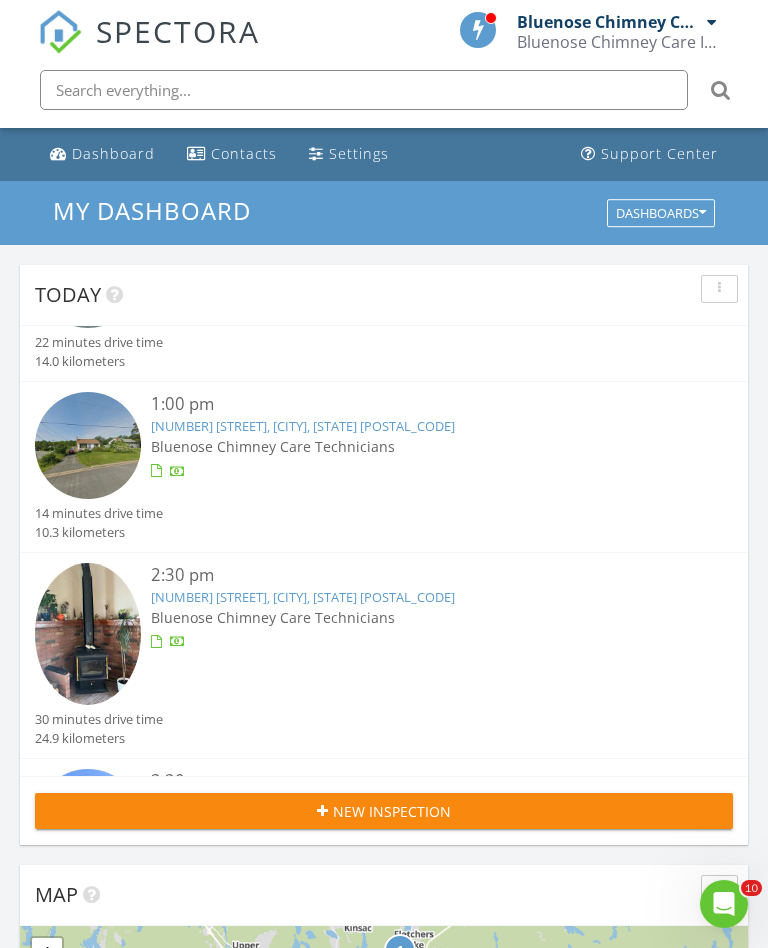 click on "[NUMBER] [STREET], [CITY], [STATE] [POSTAL_CODE]" at bounding box center (303, 597) 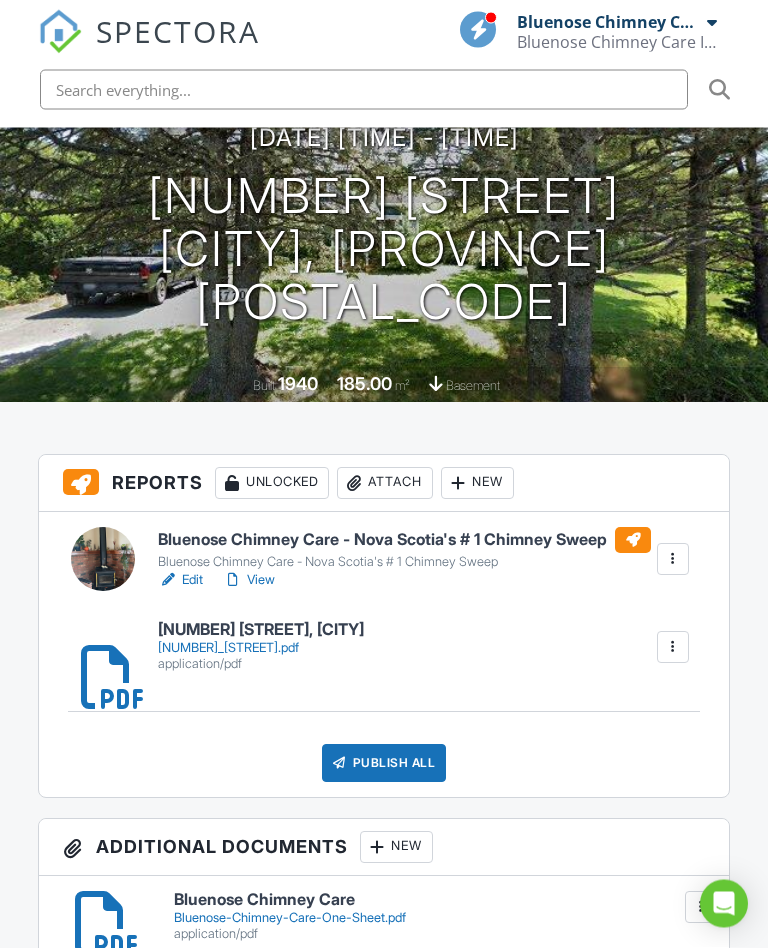 scroll, scrollTop: 232, scrollLeft: 0, axis: vertical 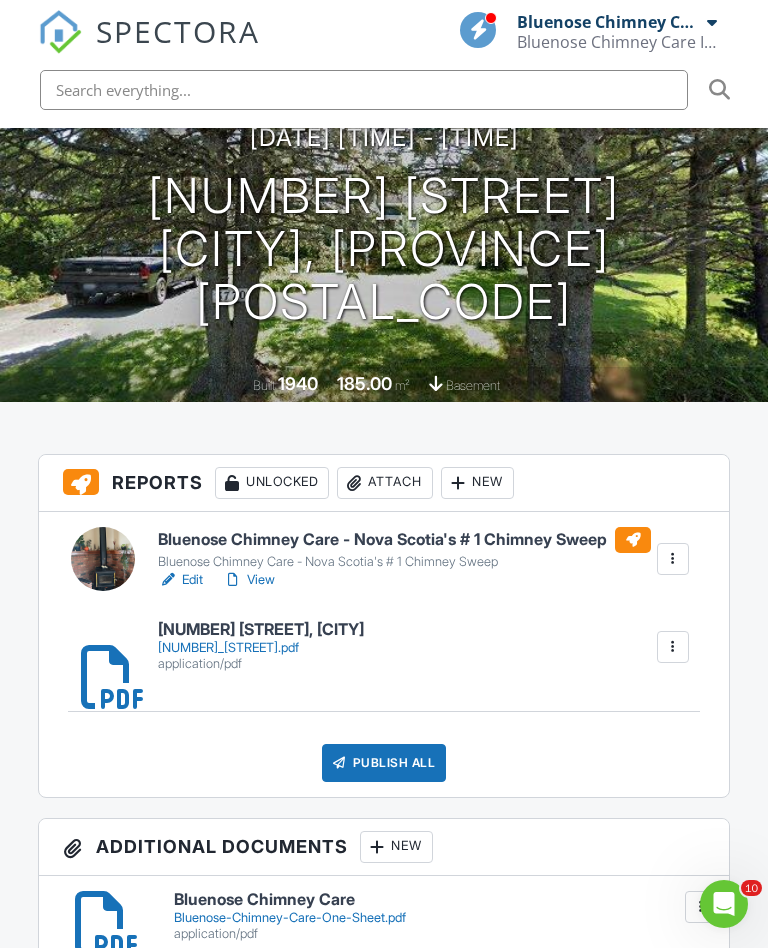 click on "[NUMBER]_[STREET].pdf" at bounding box center [261, 648] 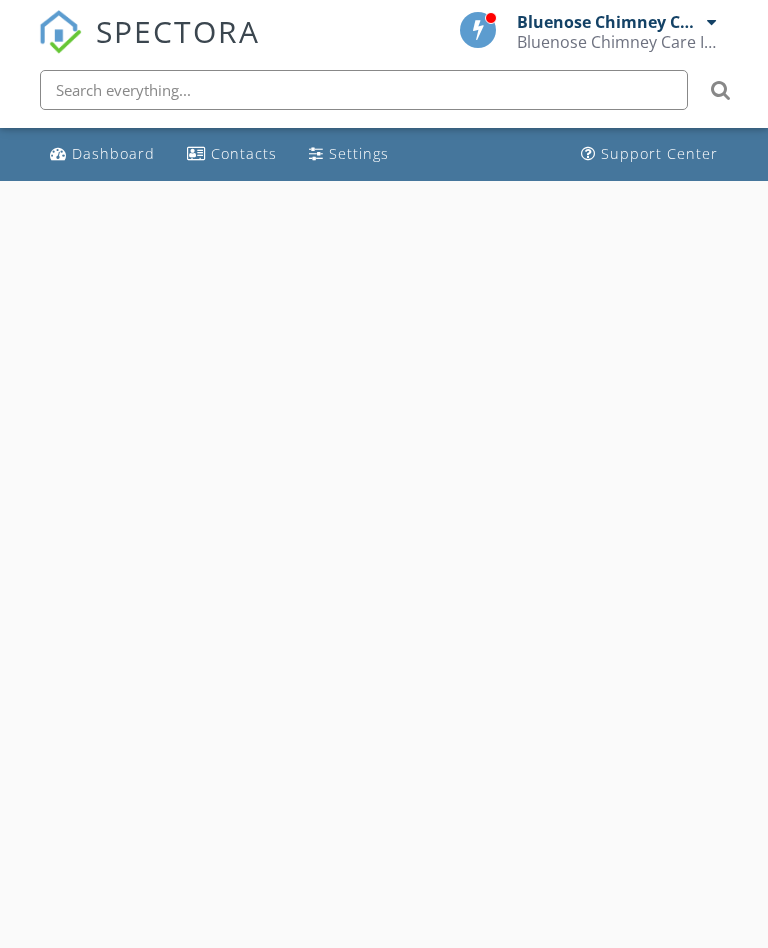 scroll, scrollTop: 0, scrollLeft: 0, axis: both 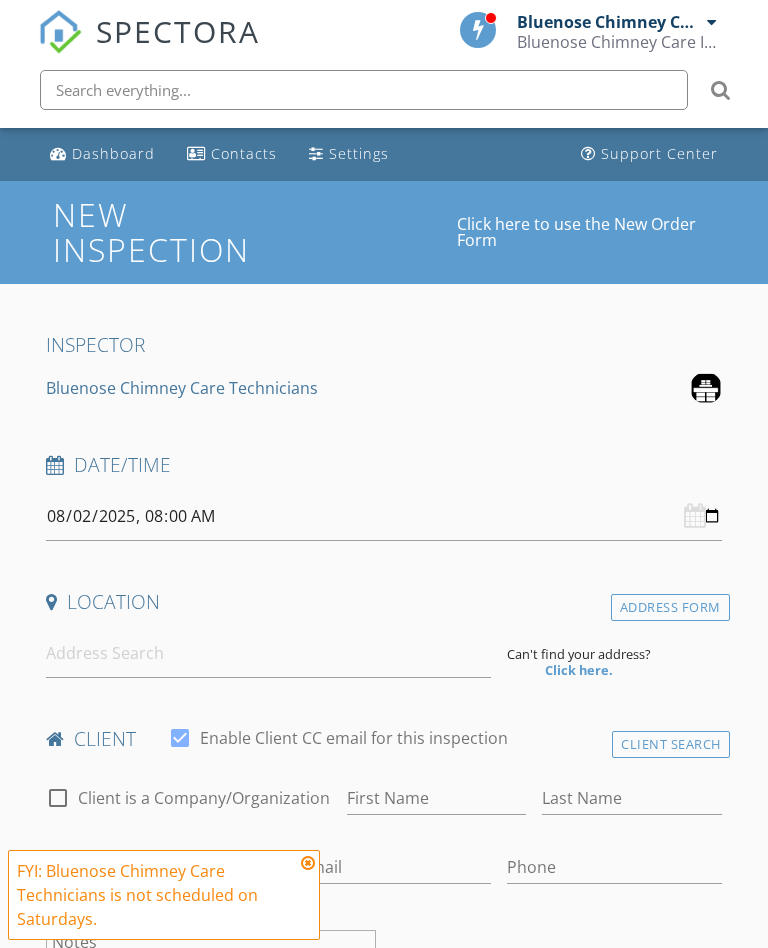 click on "SPECTORA" at bounding box center [178, 31] 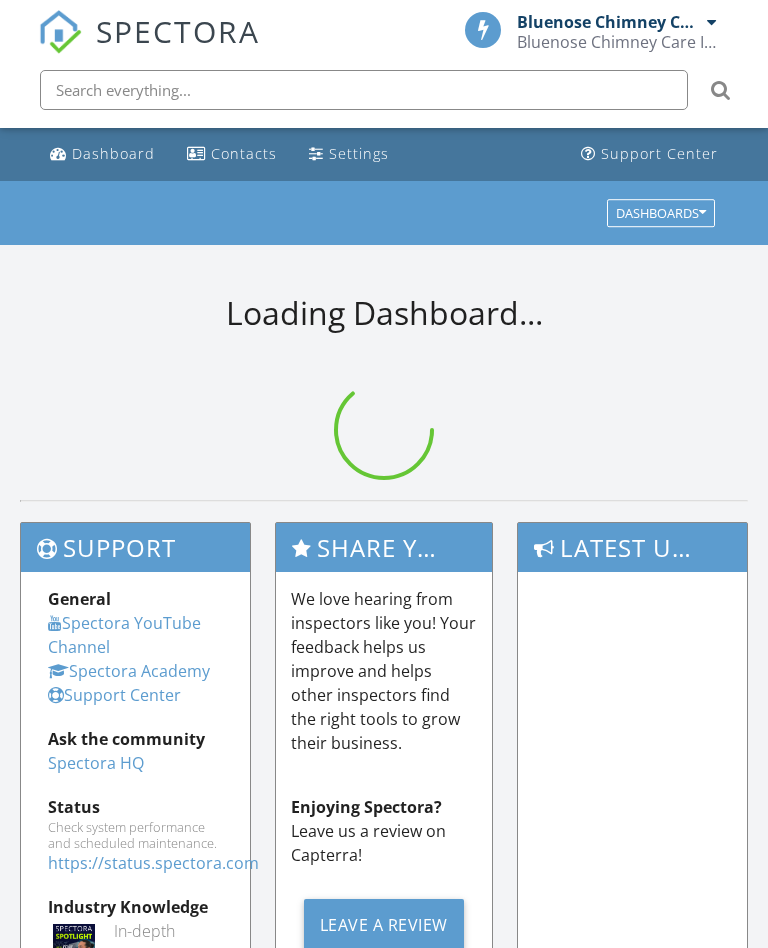 scroll, scrollTop: 0, scrollLeft: 0, axis: both 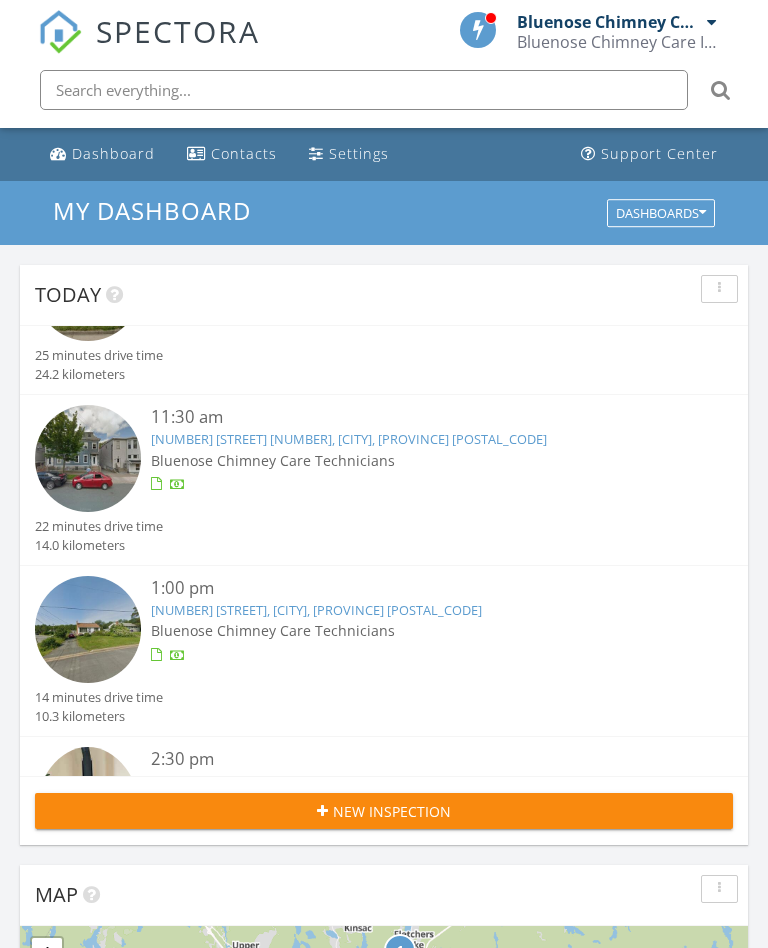 click on "5389 Victoria Rd 303, Halifax, NS B3H 1J6" at bounding box center (349, 439) 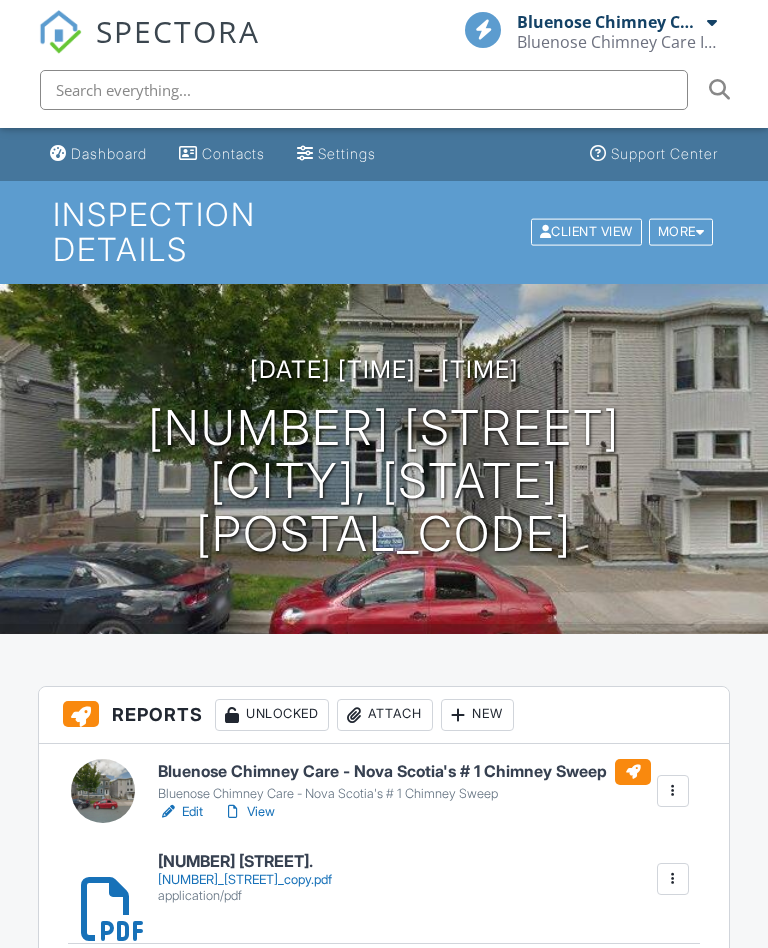 scroll, scrollTop: 0, scrollLeft: 0, axis: both 